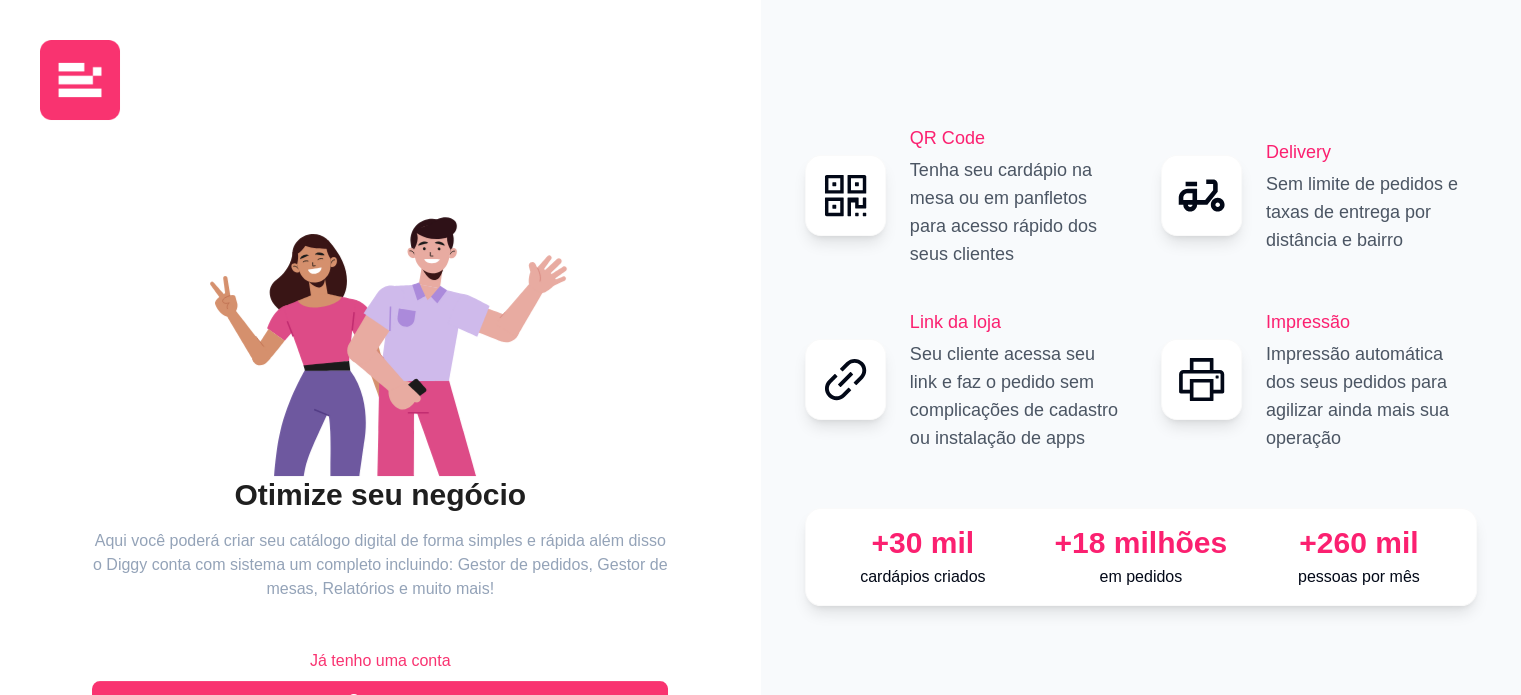 scroll, scrollTop: 65, scrollLeft: 0, axis: vertical 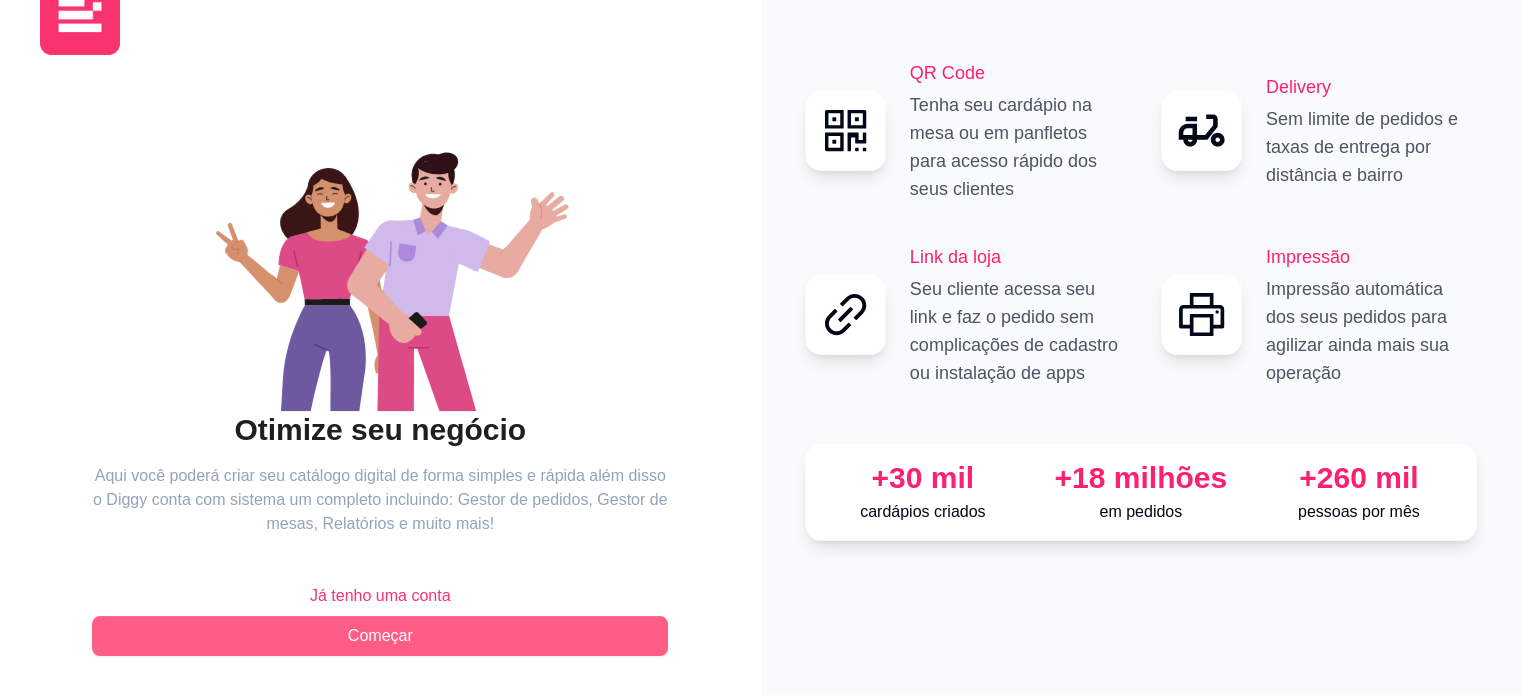 click on "Começar" at bounding box center (380, 636) 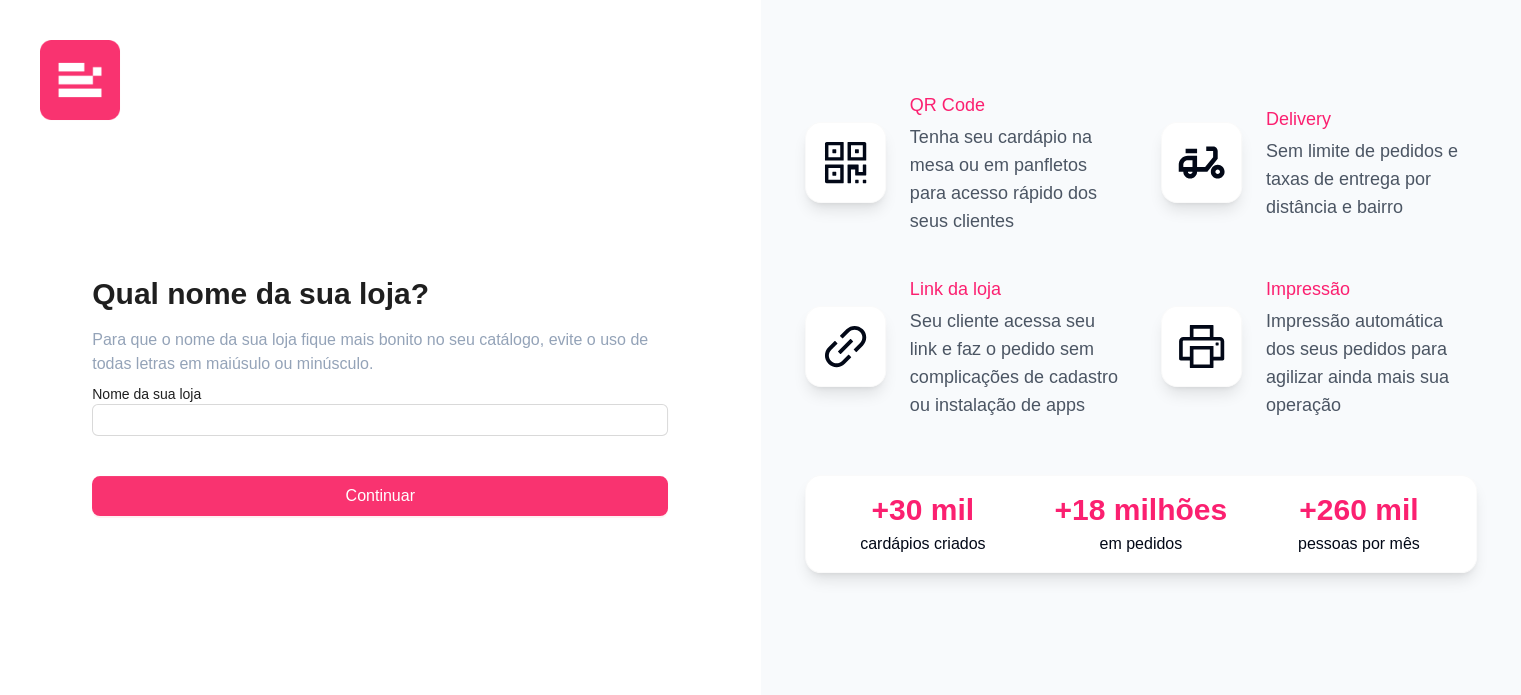 scroll, scrollTop: 0, scrollLeft: 0, axis: both 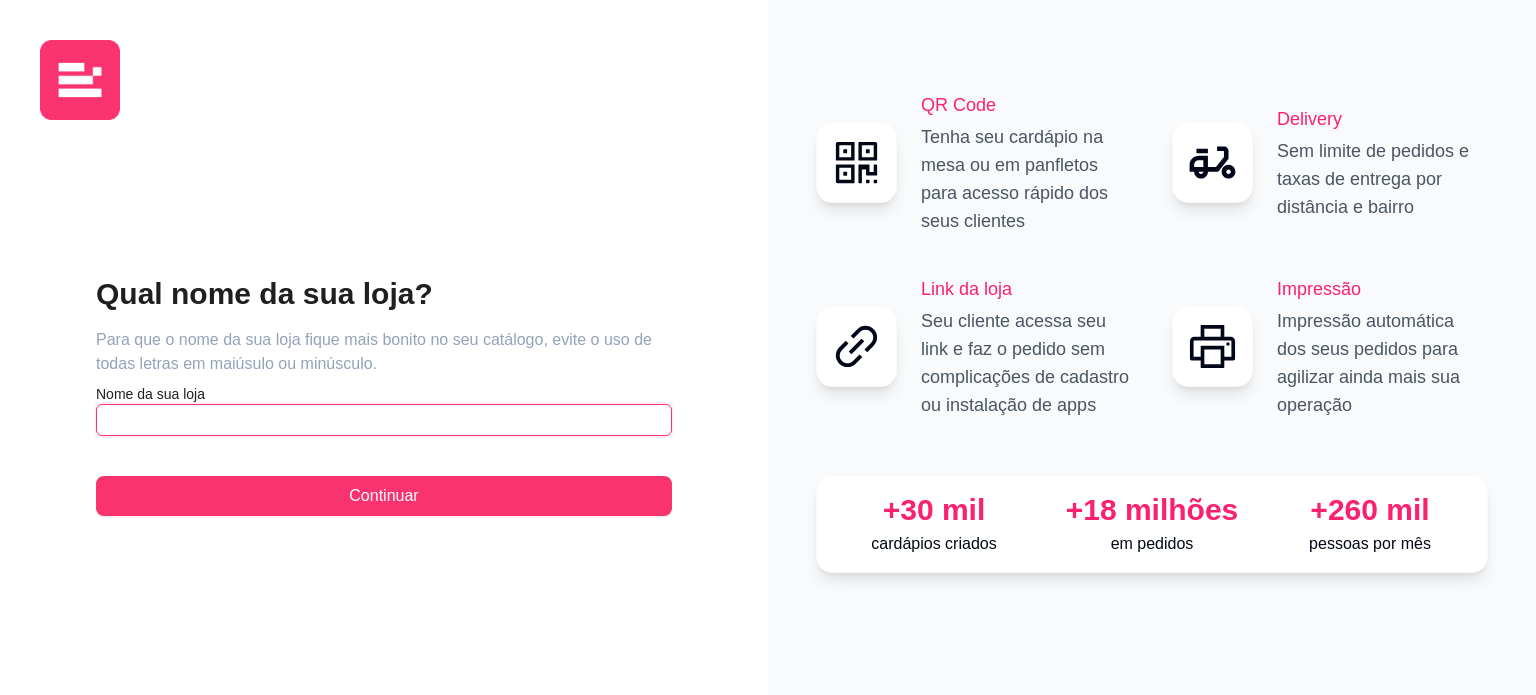 click at bounding box center [384, 420] 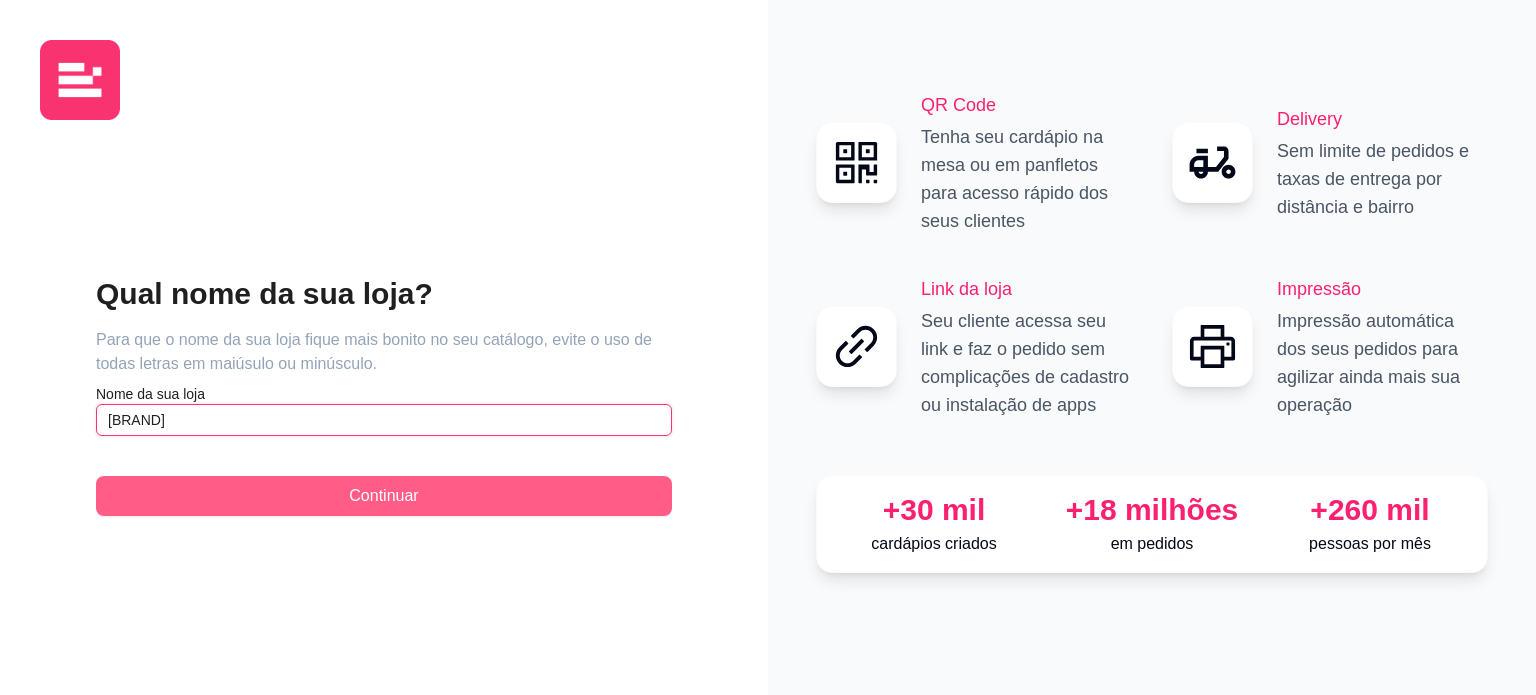 type on "[BRAND]" 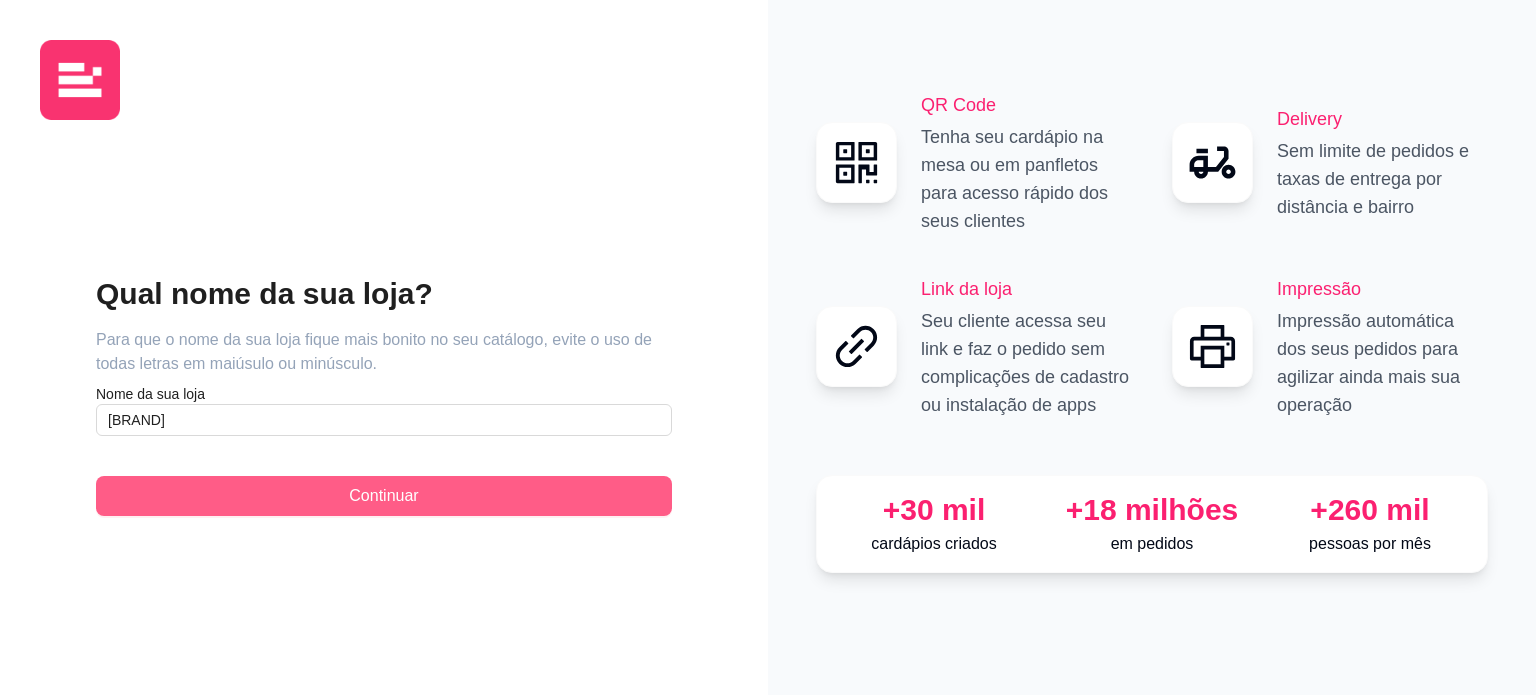 click on "Continuar" at bounding box center (383, 496) 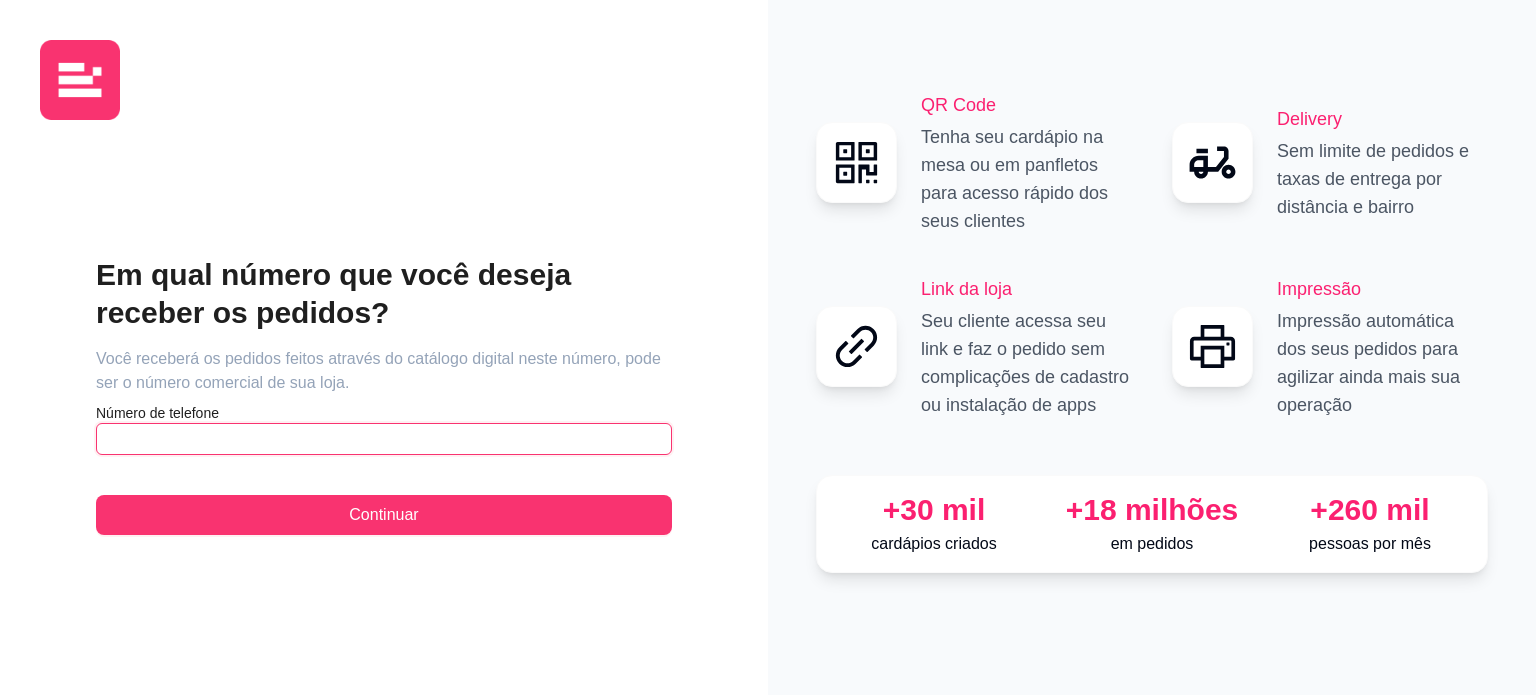 click at bounding box center [384, 439] 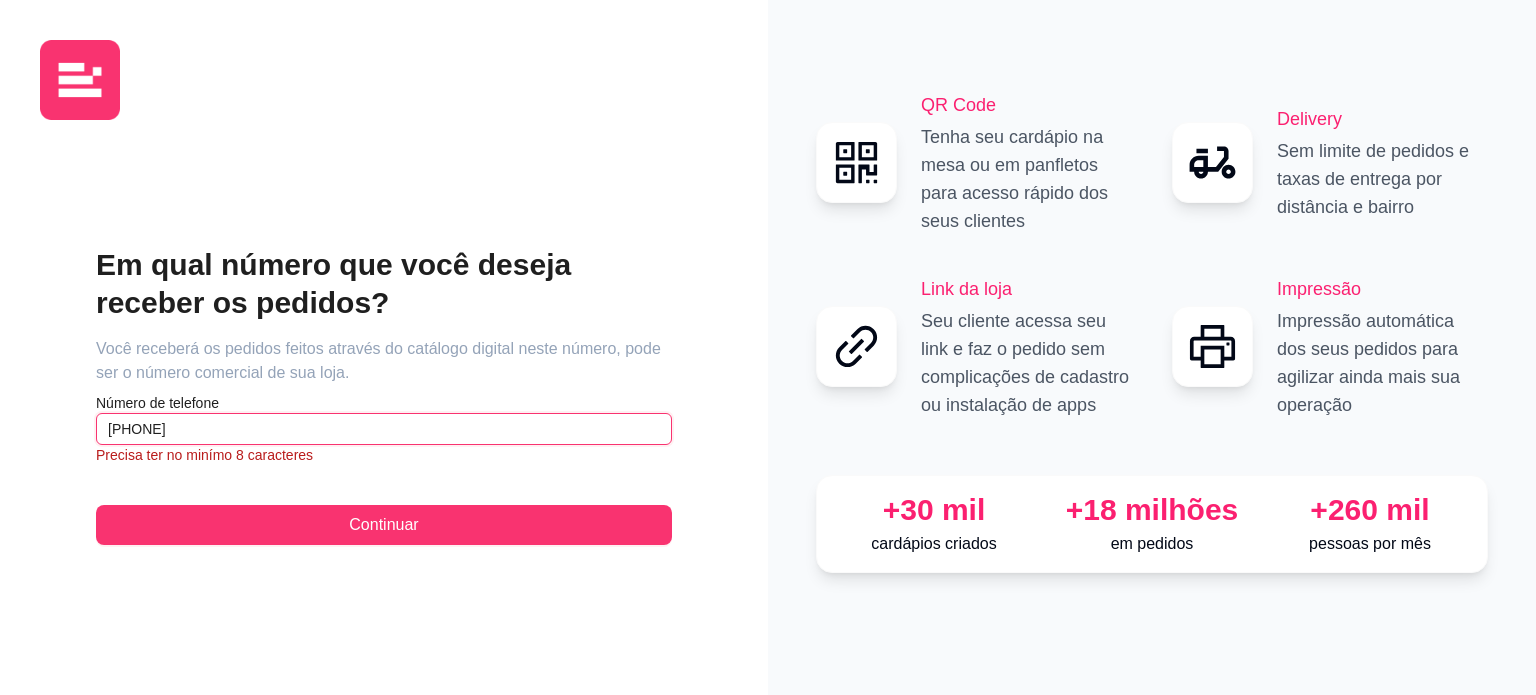 click on "[PHONE]" at bounding box center [384, 429] 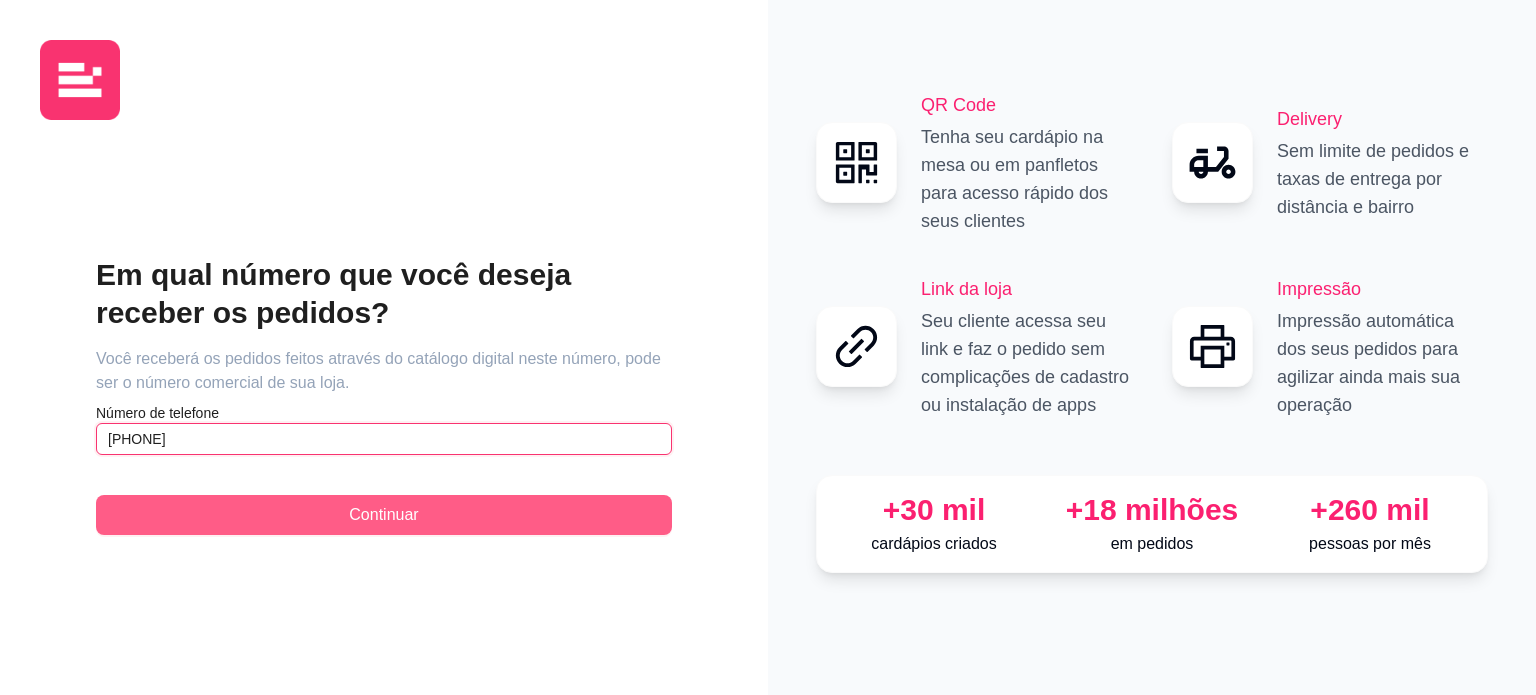 type on "[PHONE]" 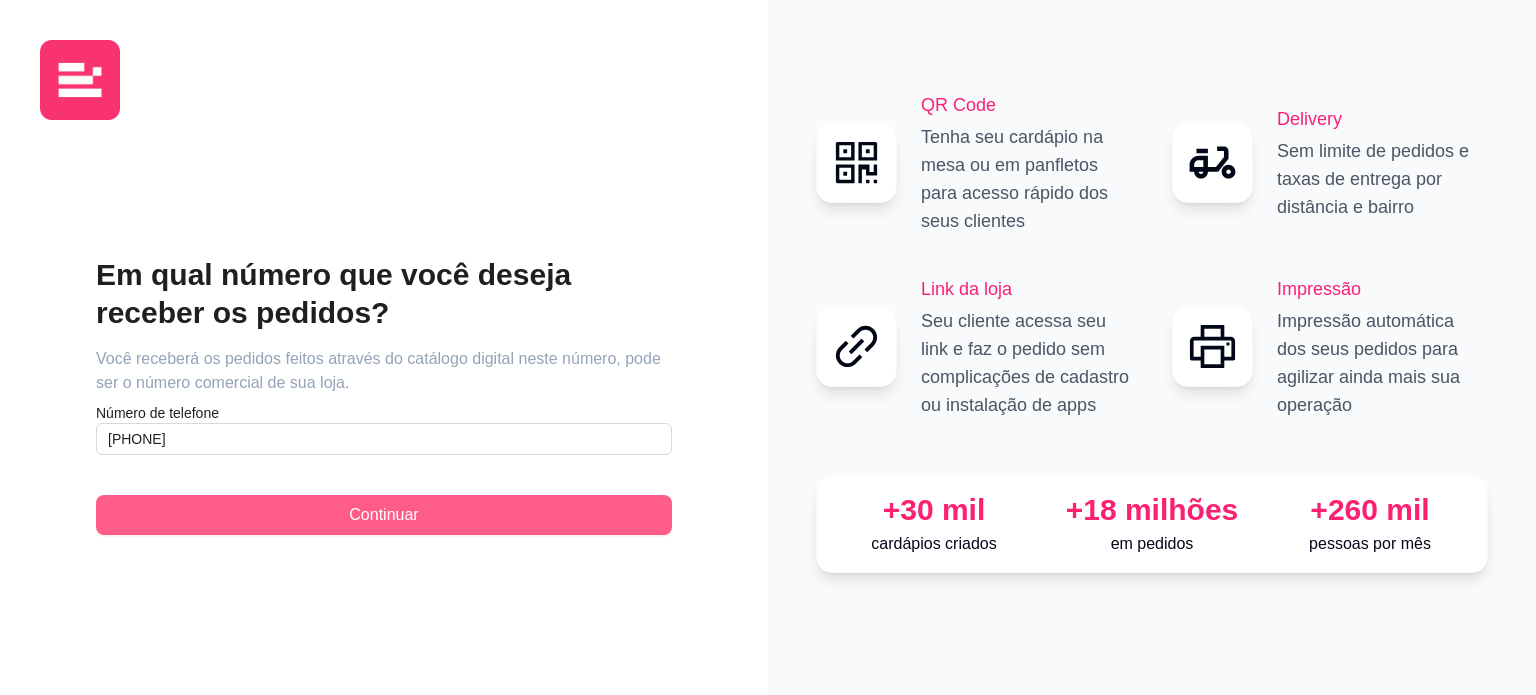 click on "Continuar" at bounding box center (383, 515) 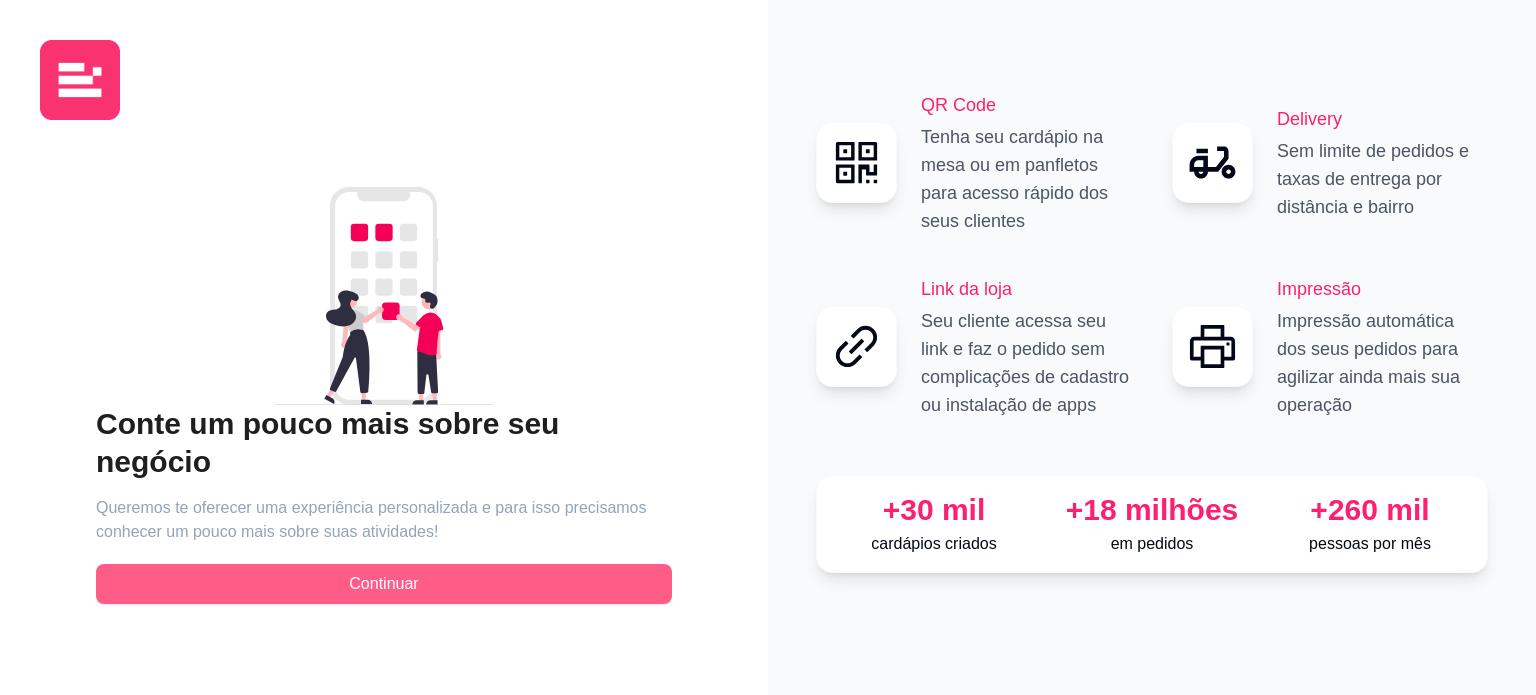 click on "Continuar" at bounding box center (383, 584) 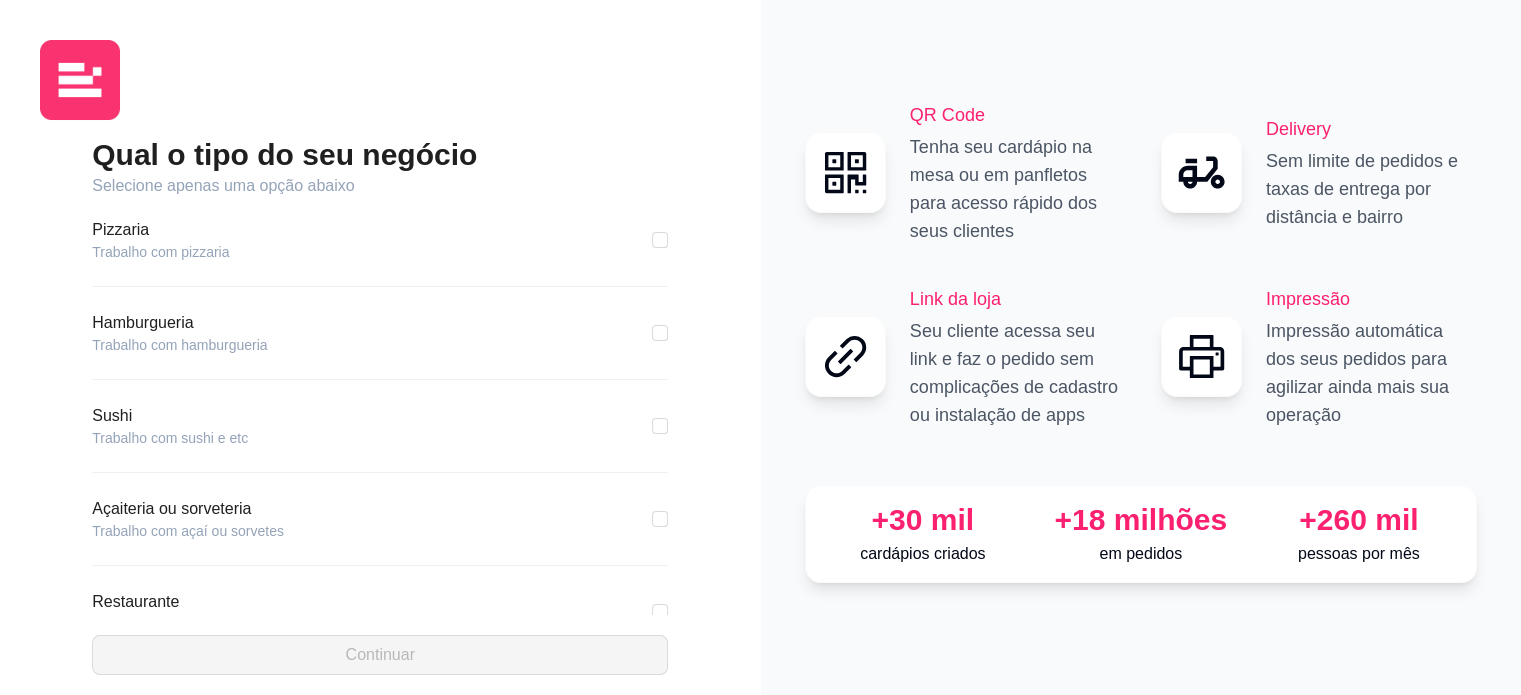 click on "Trabalho com pizzaria" at bounding box center [160, 252] 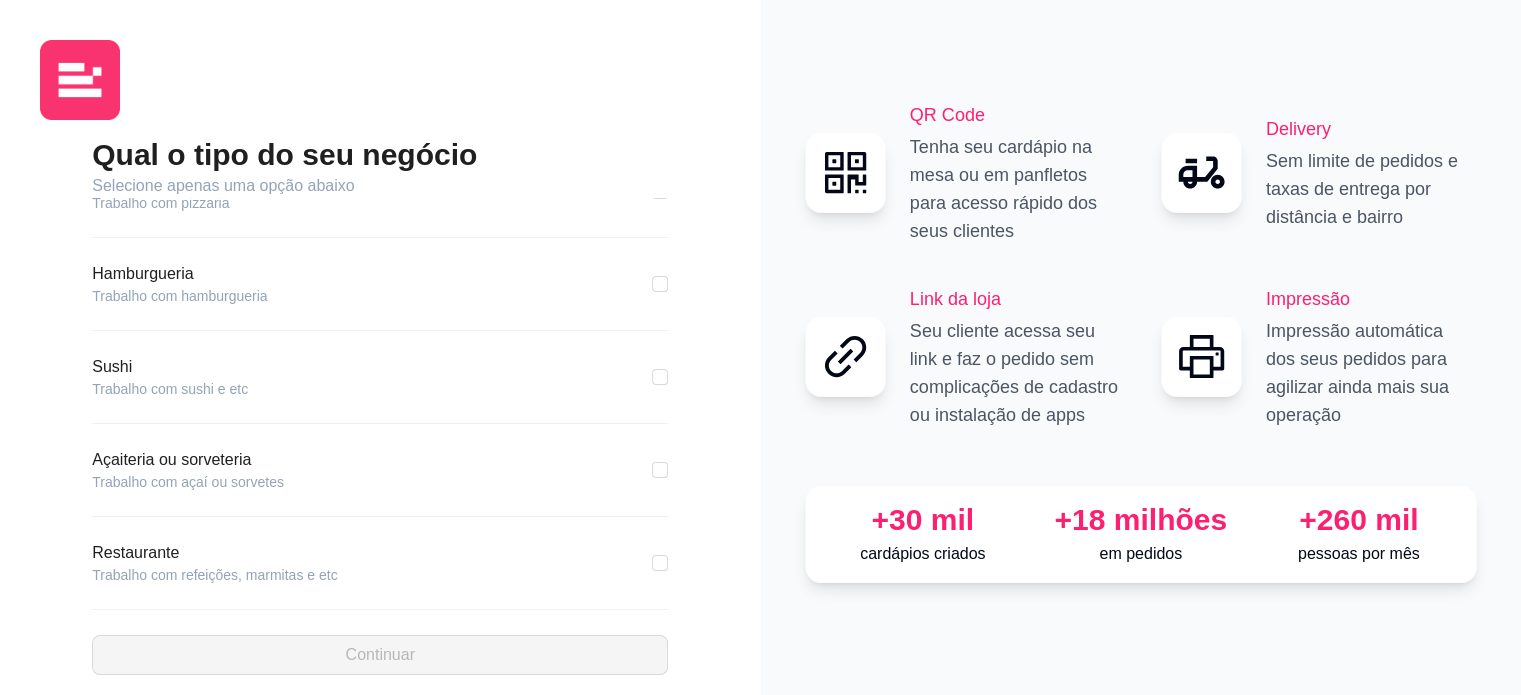 scroll, scrollTop: 0, scrollLeft: 0, axis: both 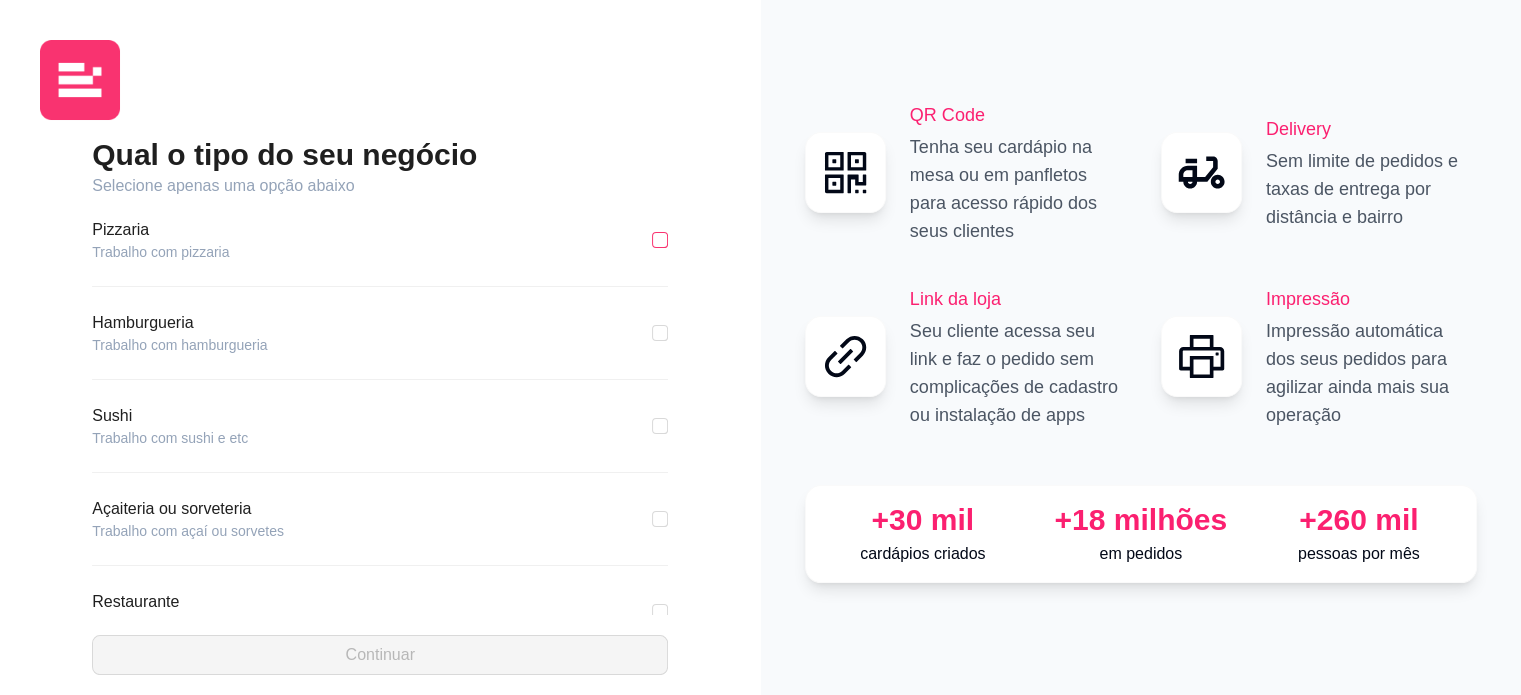 click at bounding box center [660, 240] 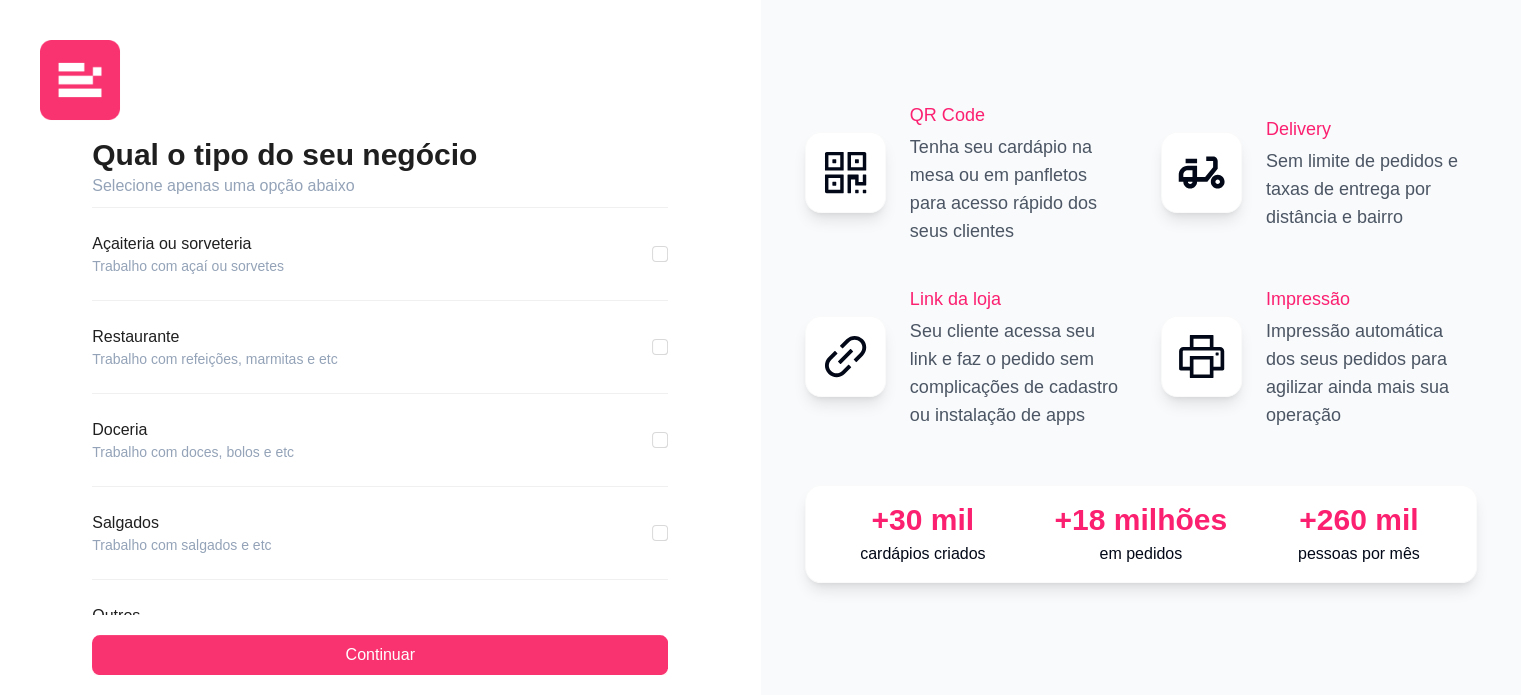 scroll, scrollTop: 300, scrollLeft: 0, axis: vertical 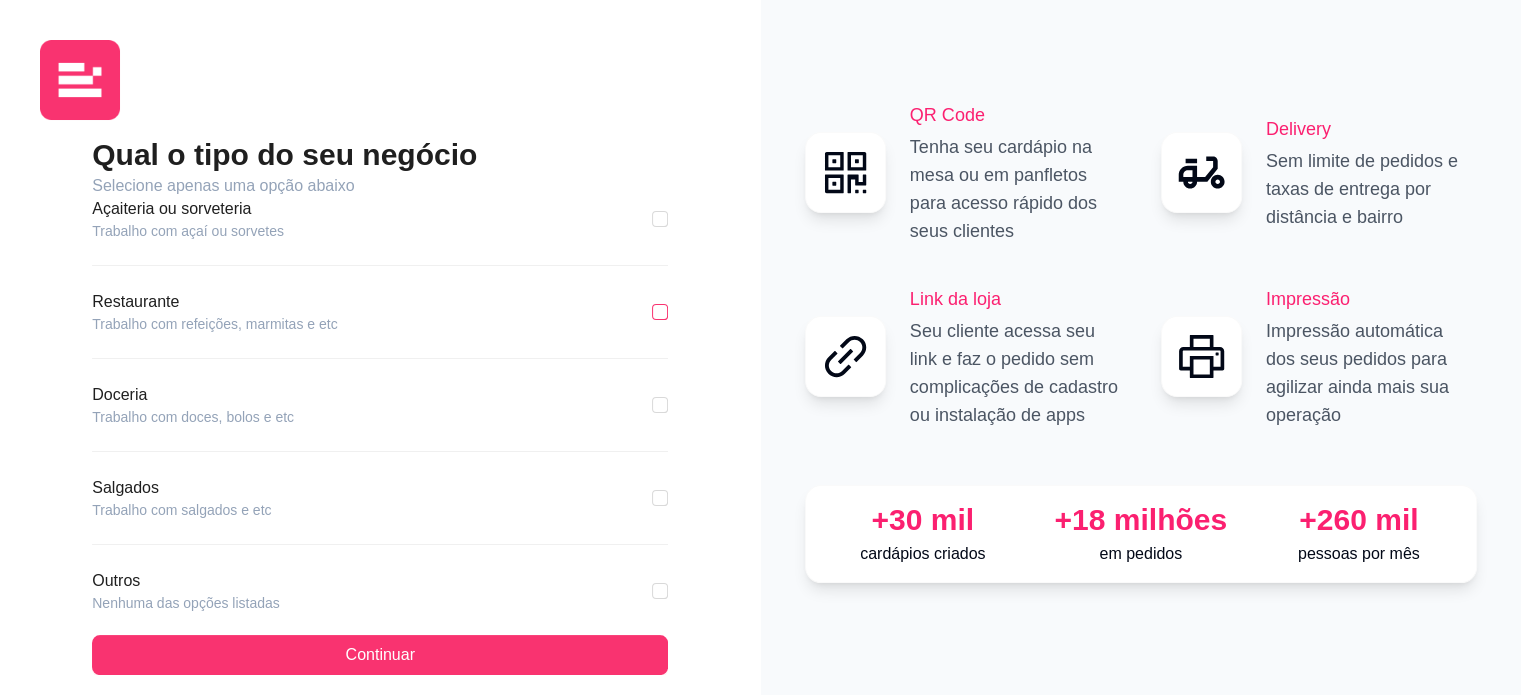 click at bounding box center (660, 312) 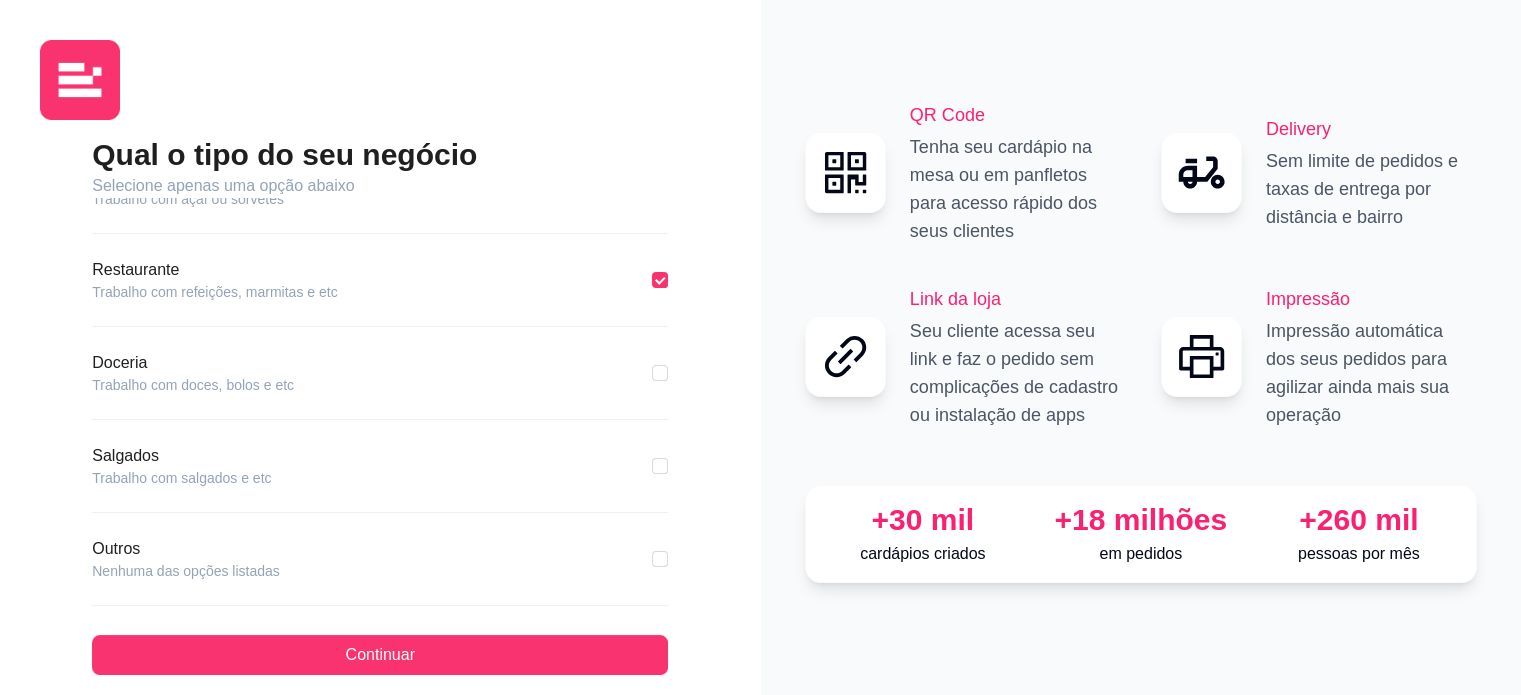 scroll, scrollTop: 345, scrollLeft: 0, axis: vertical 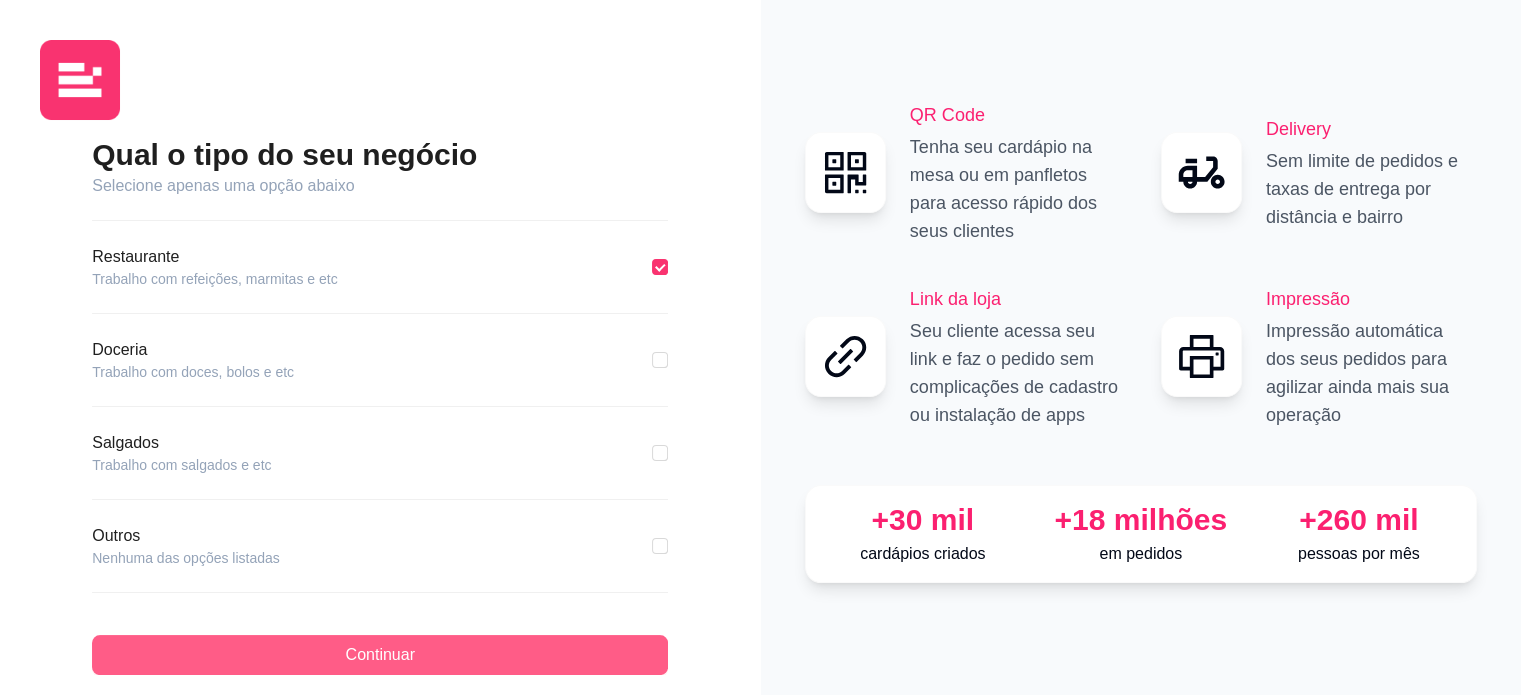 click on "Continuar" at bounding box center [380, 655] 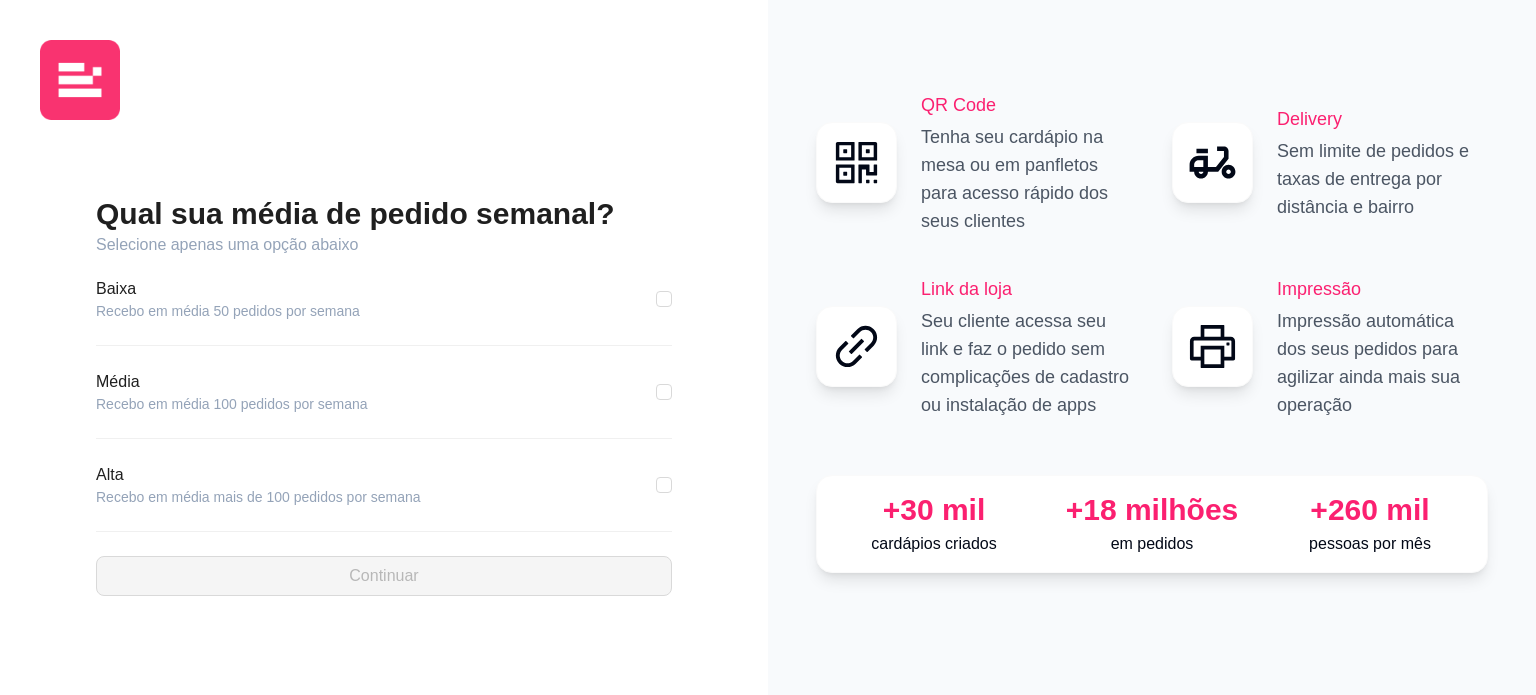 click on "Recebo em média 100 pedidos por semana" at bounding box center [232, 404] 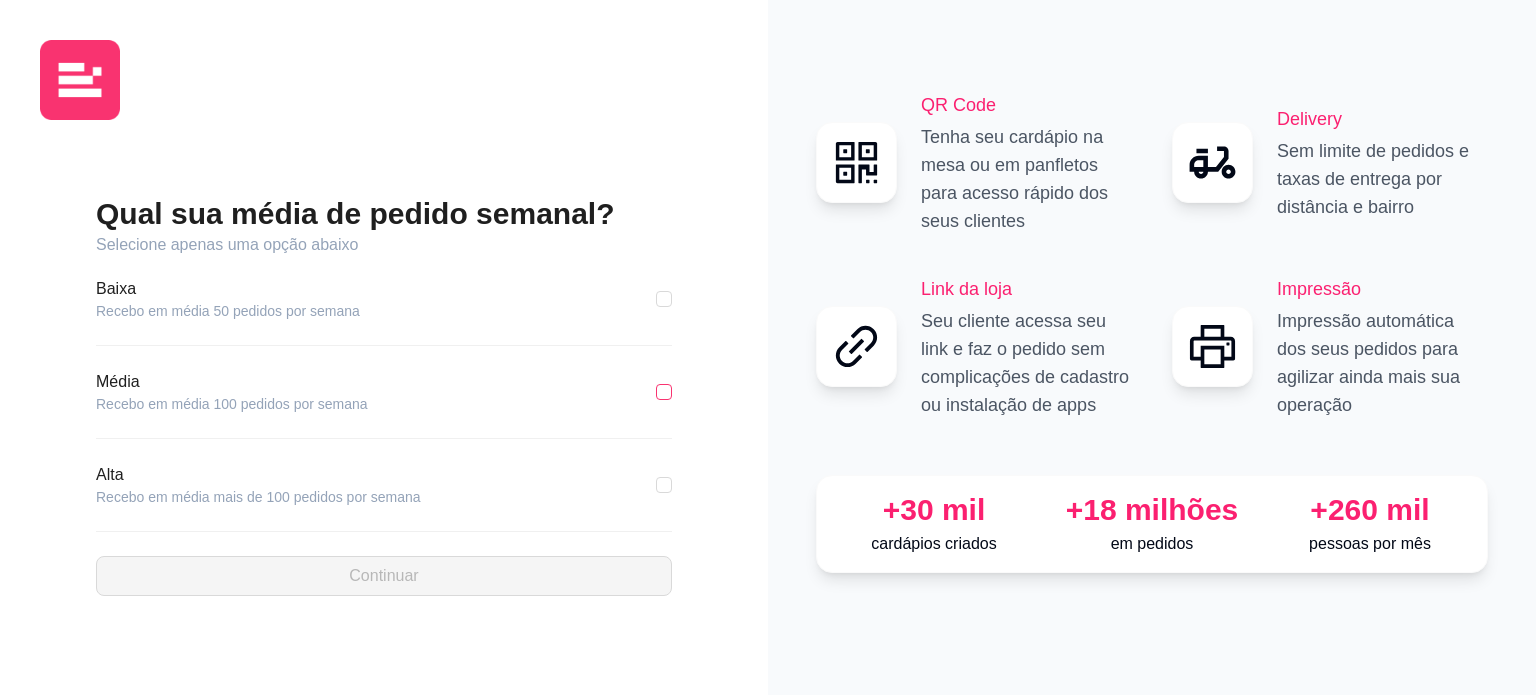 click at bounding box center [664, 392] 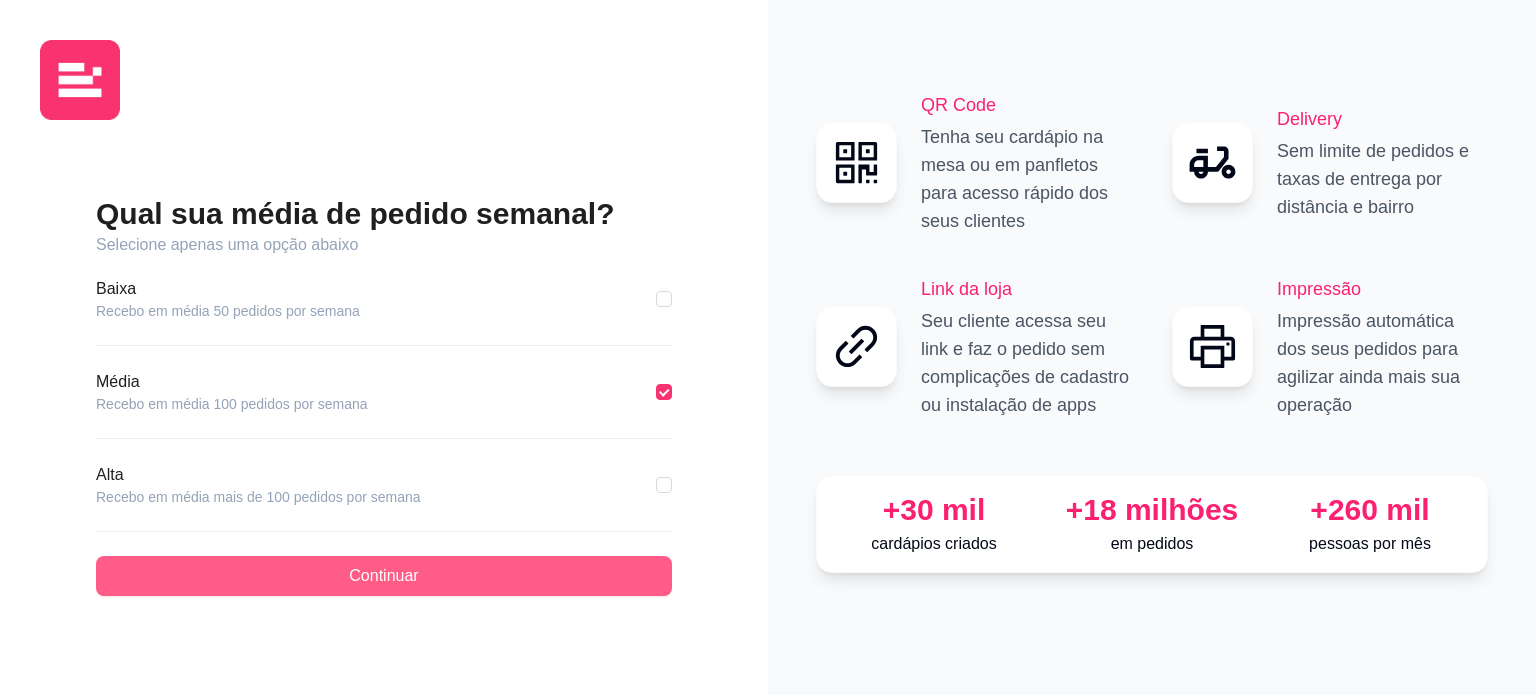 click on "Continuar" at bounding box center (384, 576) 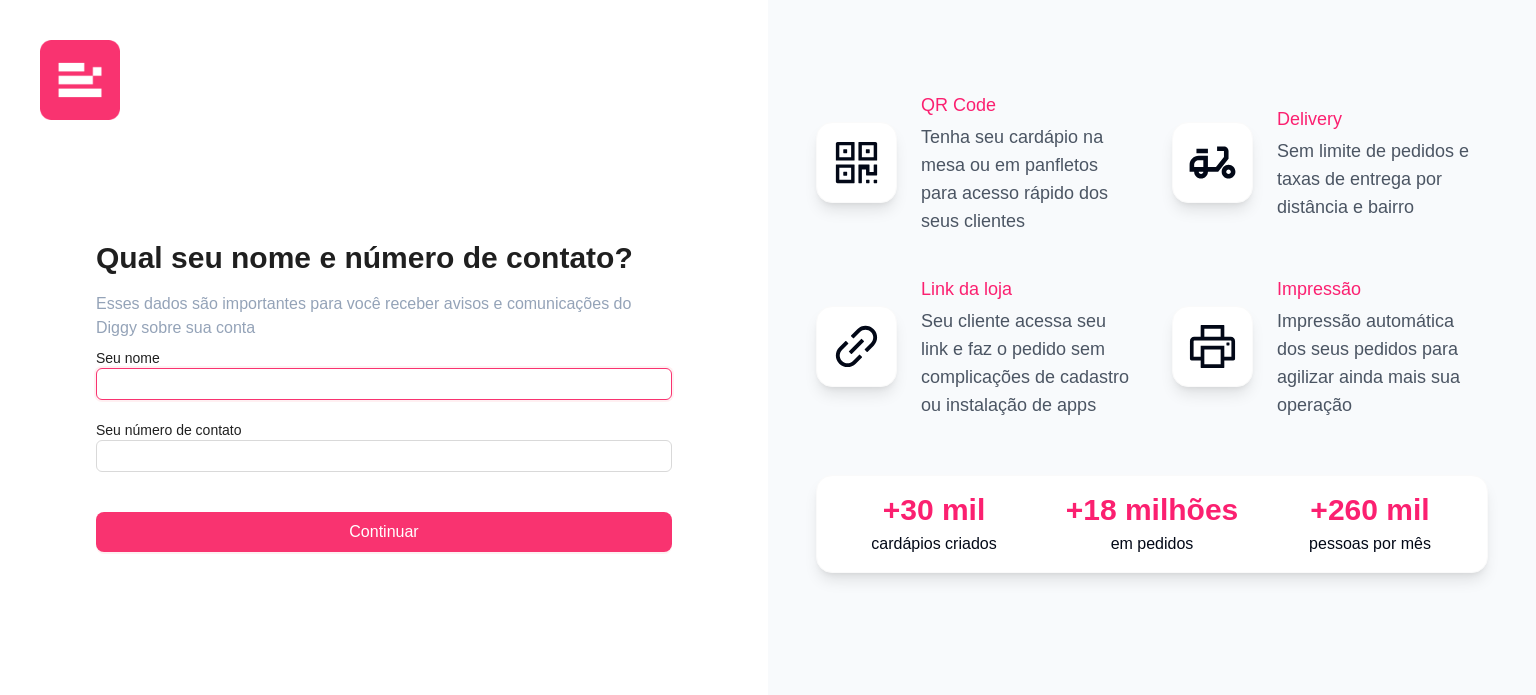 click at bounding box center (384, 384) 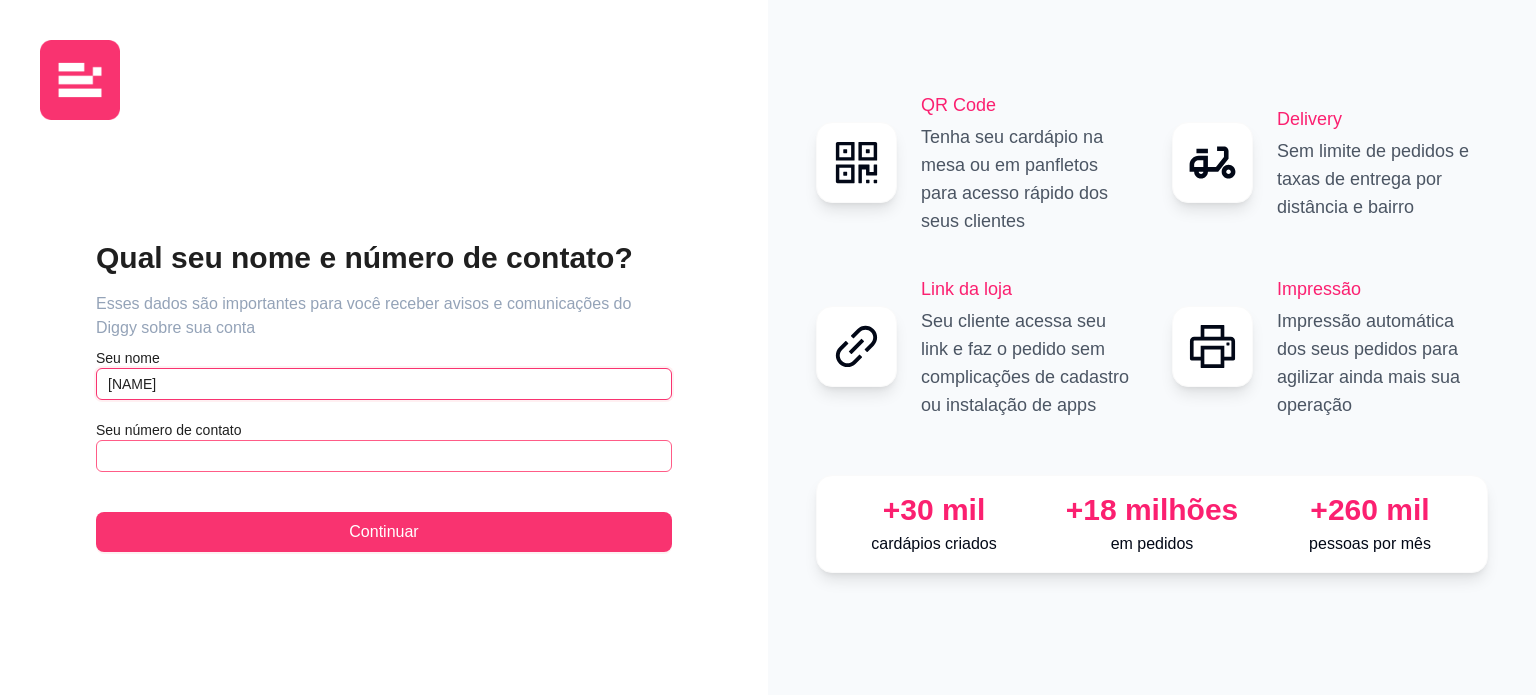 type on "[NAME]" 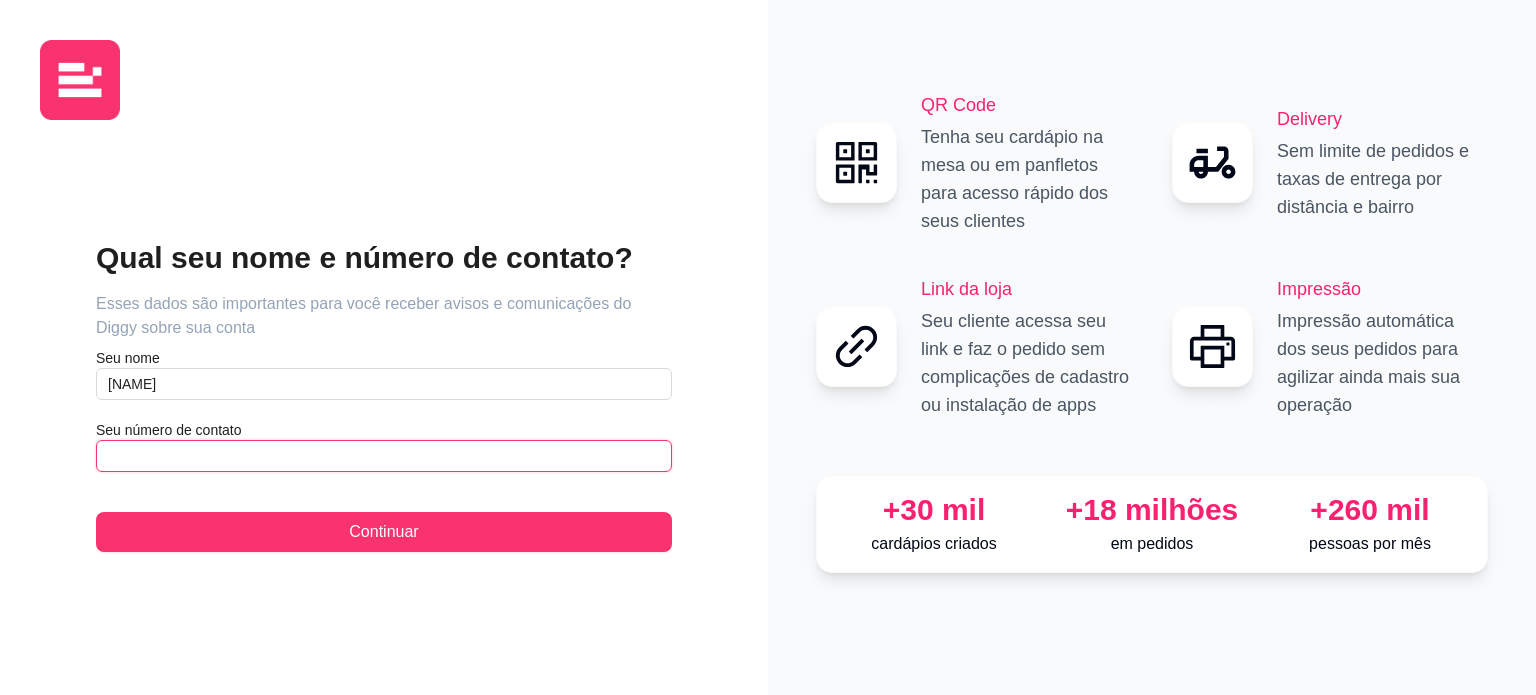 click at bounding box center [384, 456] 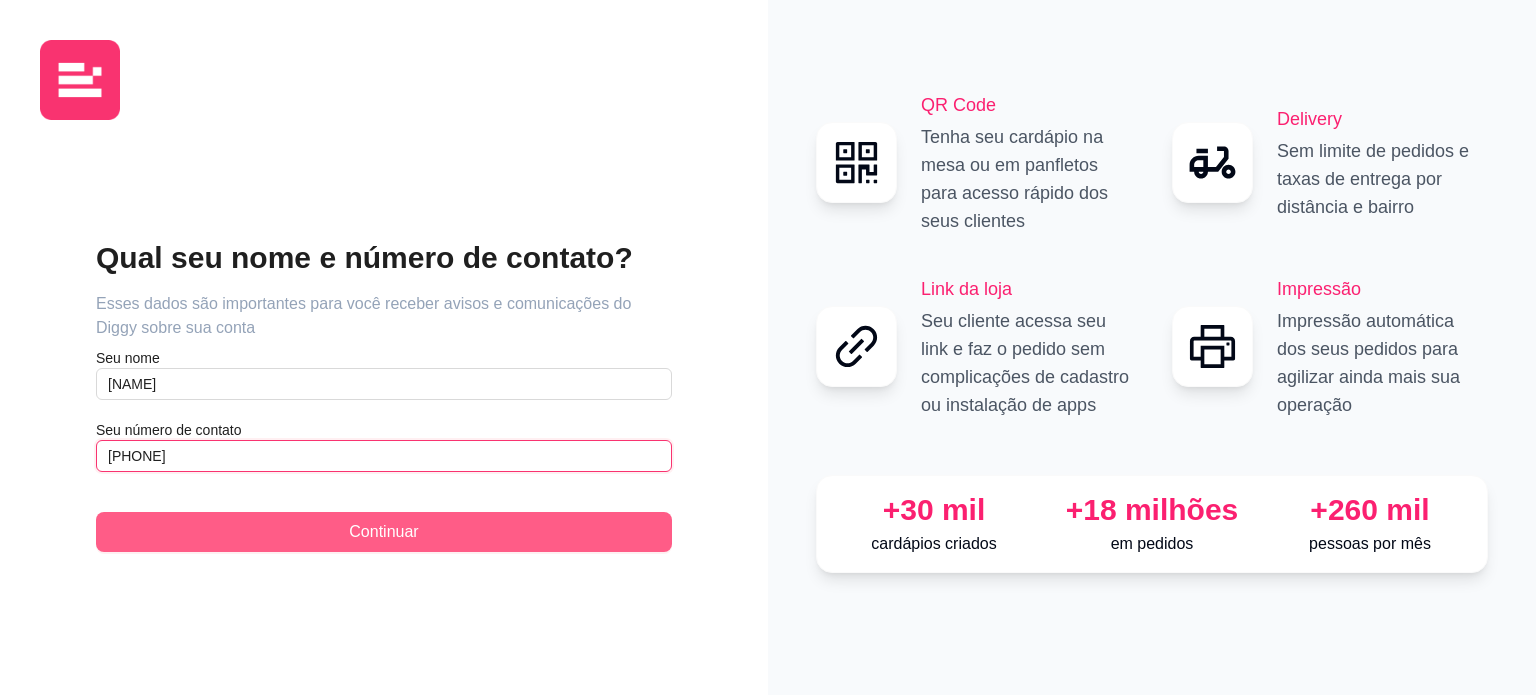 type on "[PHONE]" 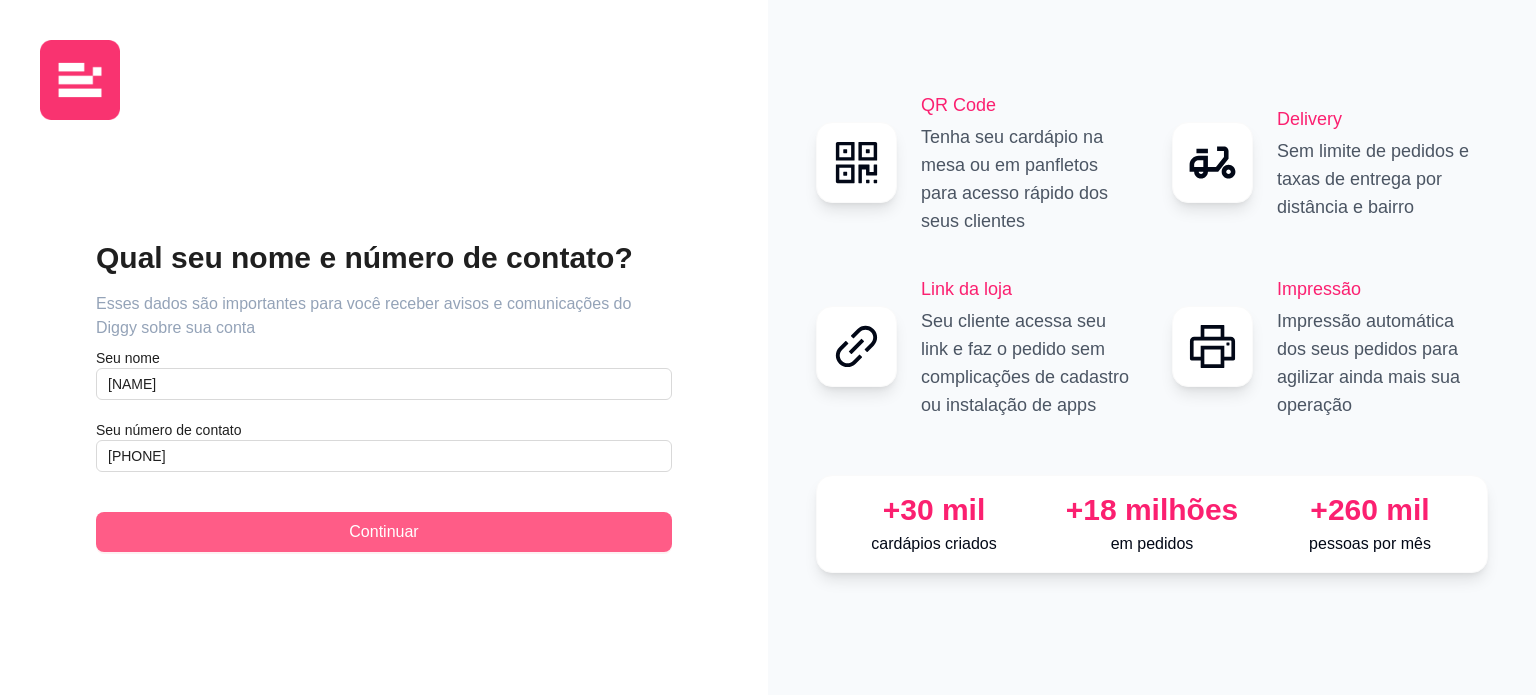 click on "Continuar" at bounding box center (384, 532) 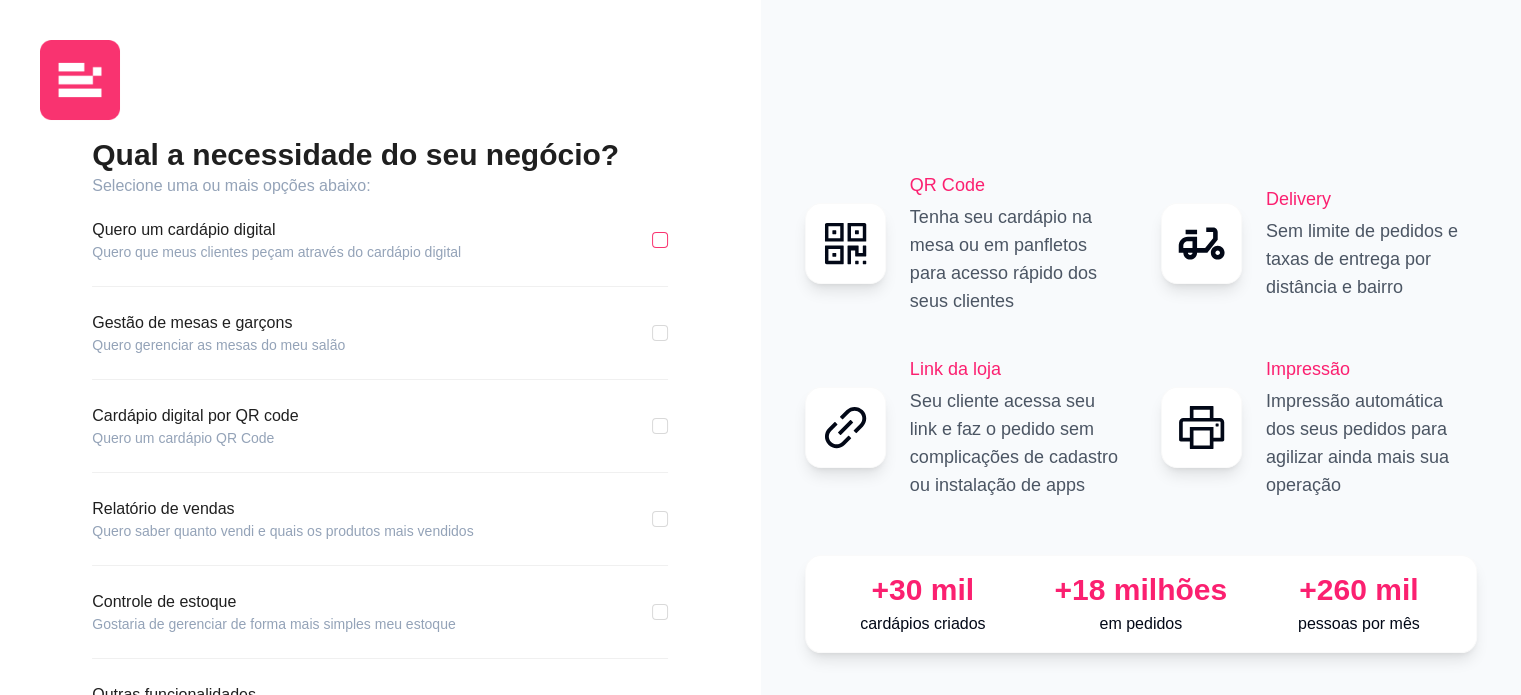 click at bounding box center (660, 240) 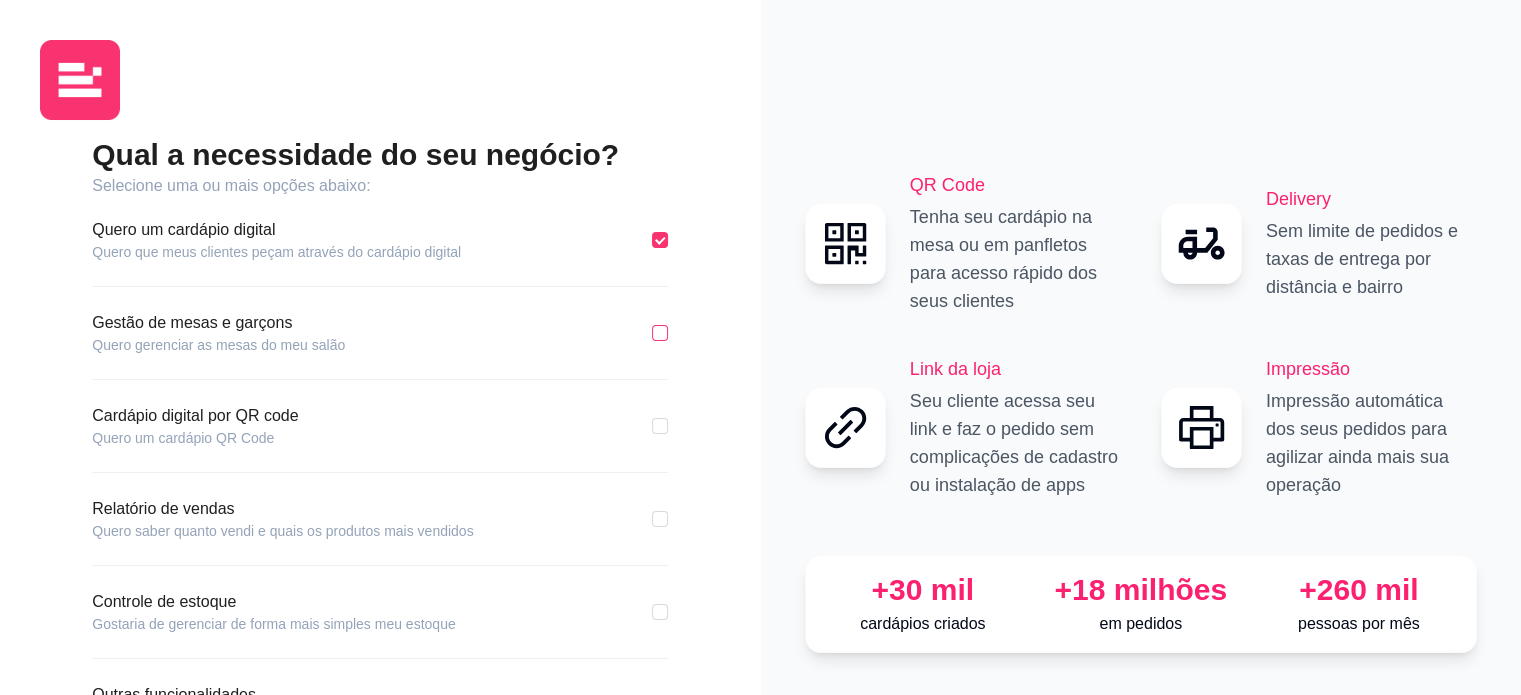 click at bounding box center [660, 333] 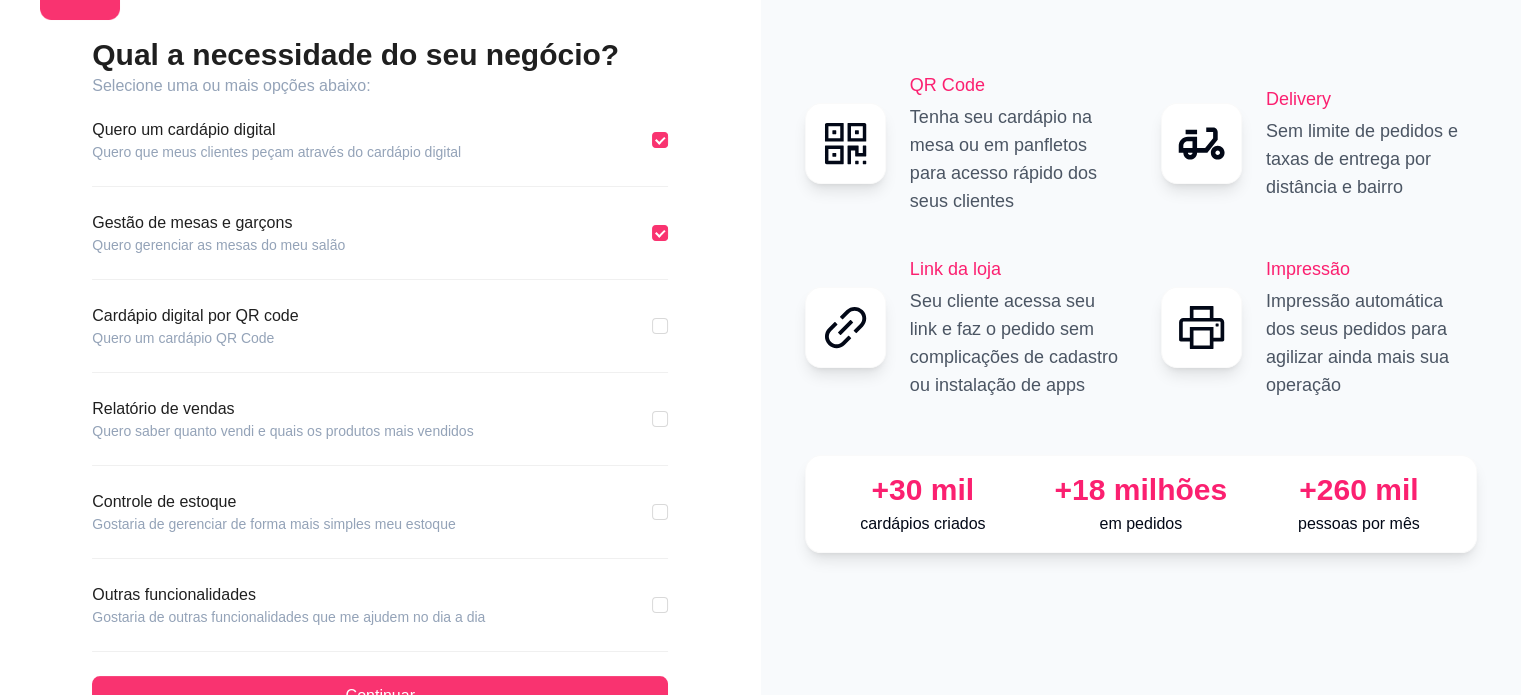 scroll, scrollTop: 160, scrollLeft: 0, axis: vertical 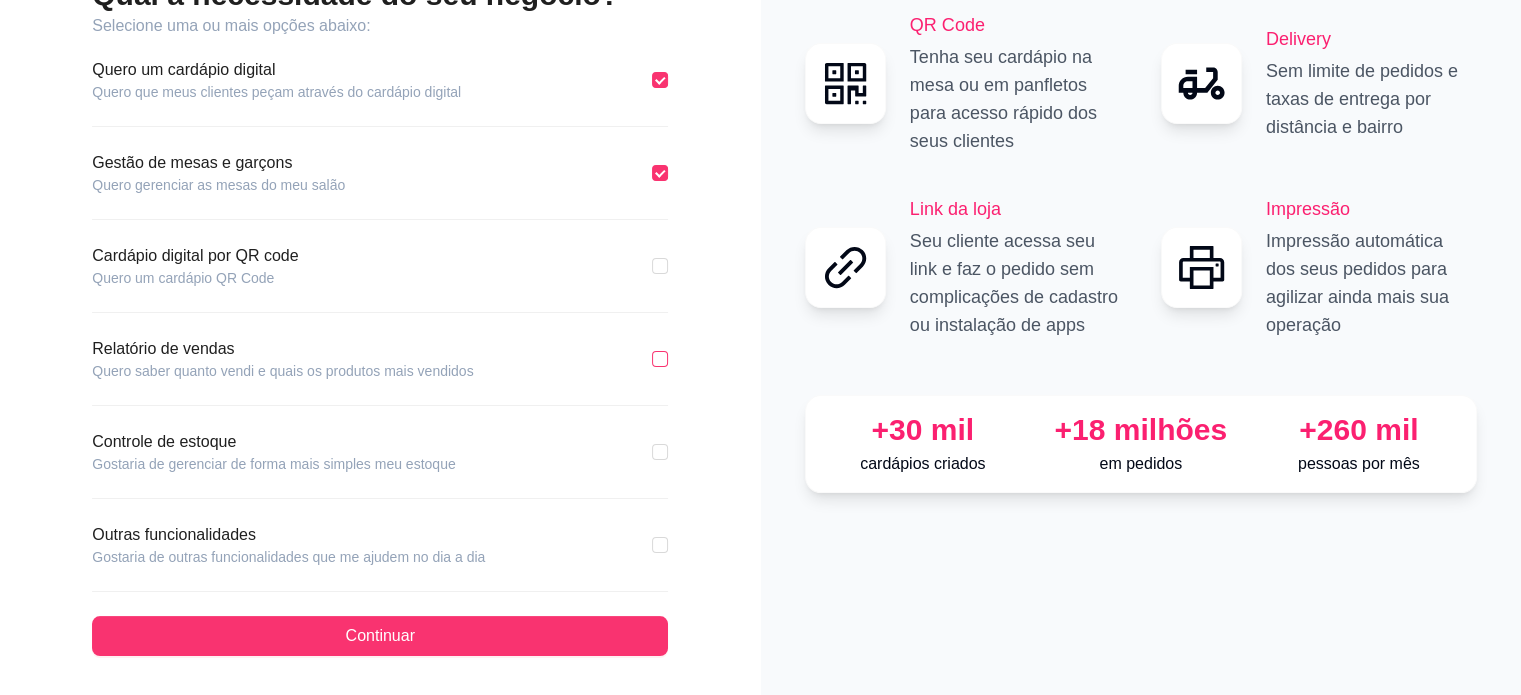 click at bounding box center [660, 359] 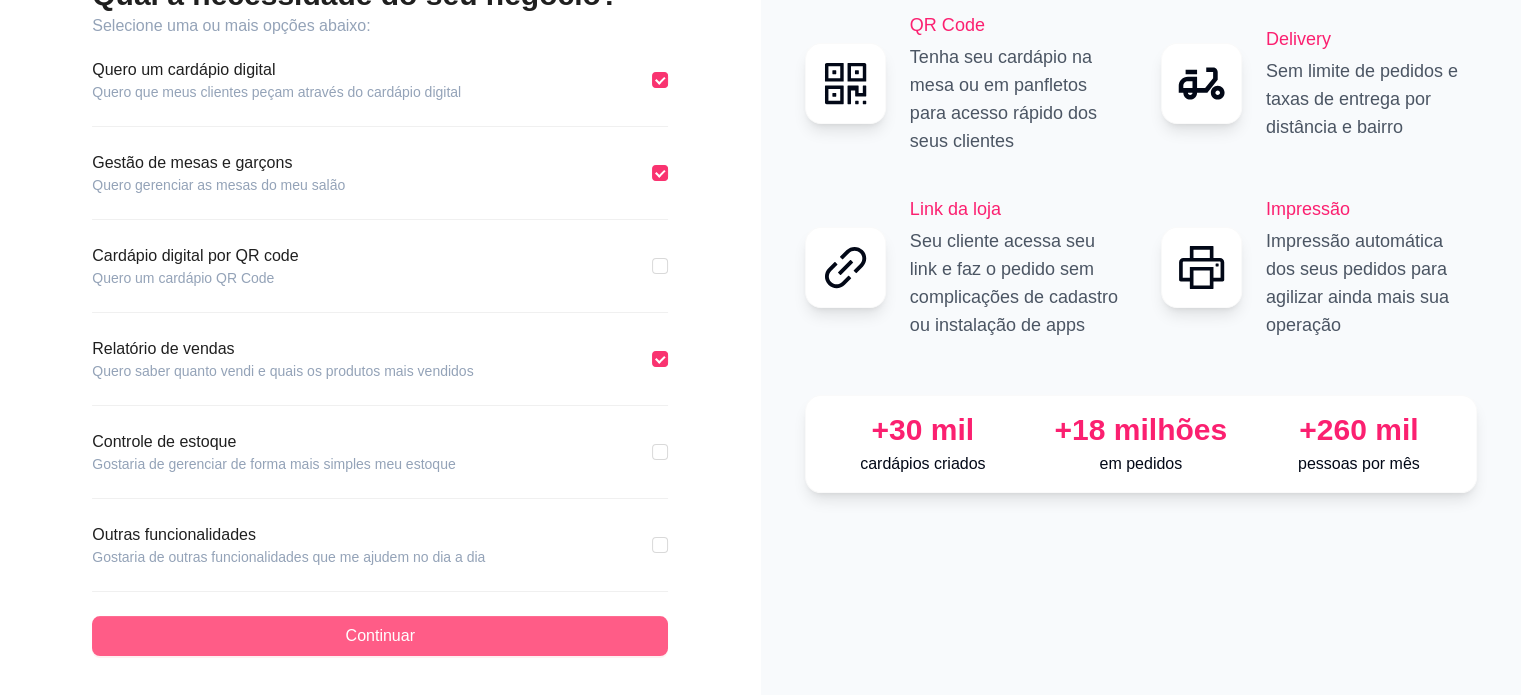 click on "Continuar" at bounding box center (380, 636) 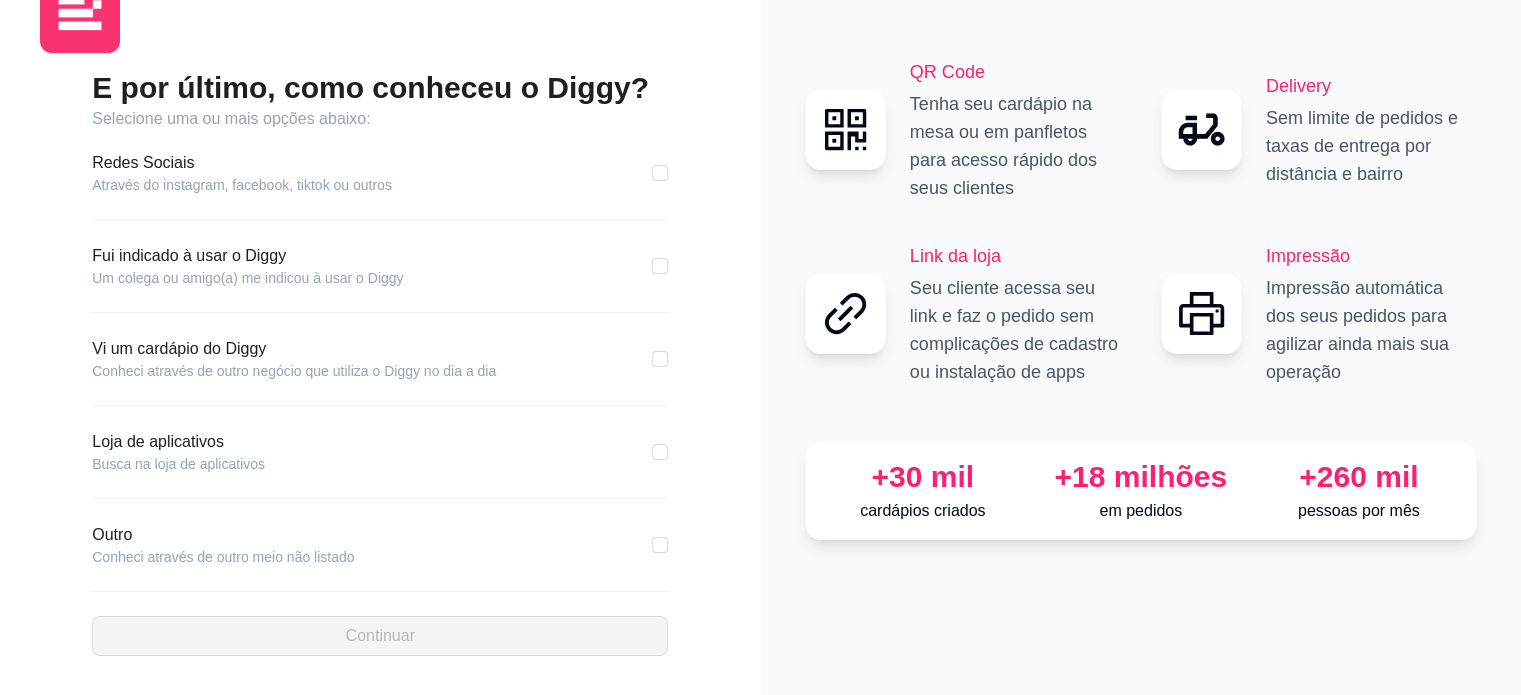 scroll, scrollTop: 0, scrollLeft: 0, axis: both 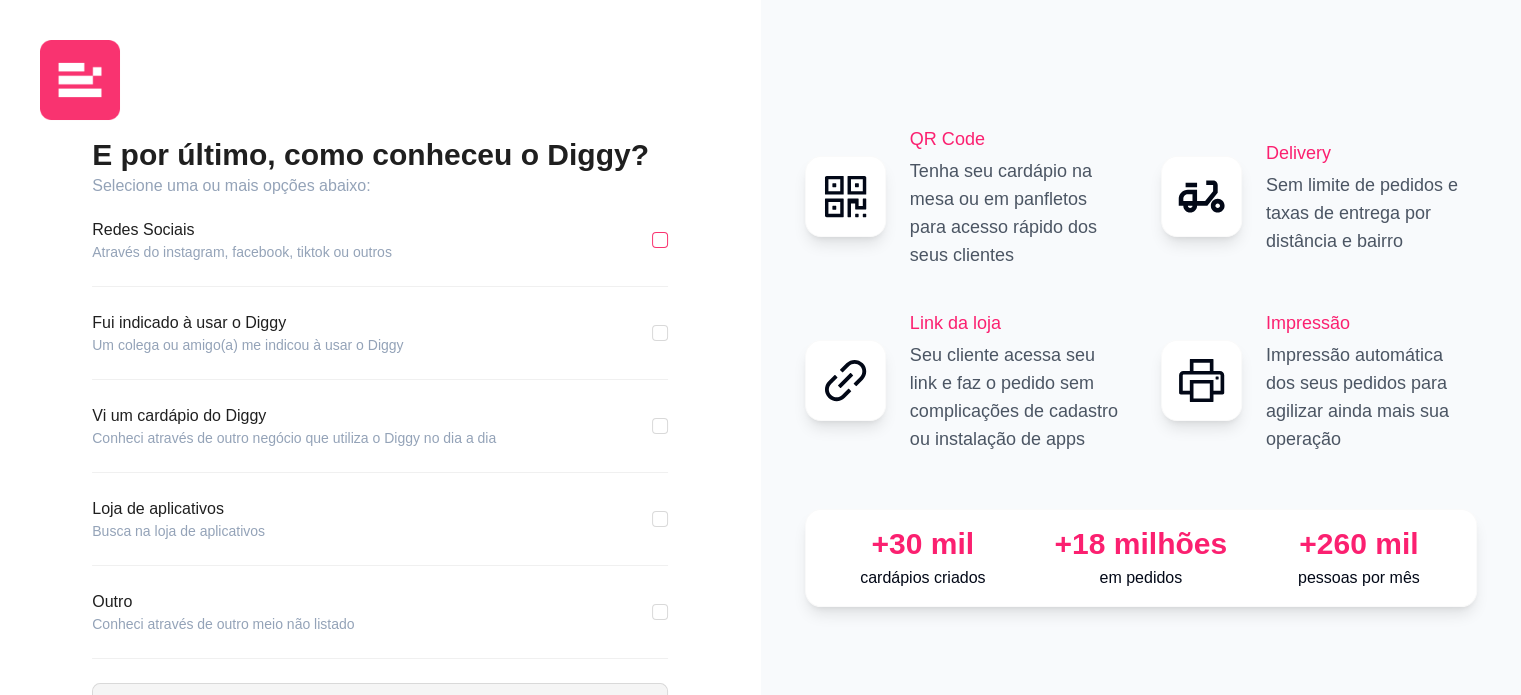 click at bounding box center [660, 240] 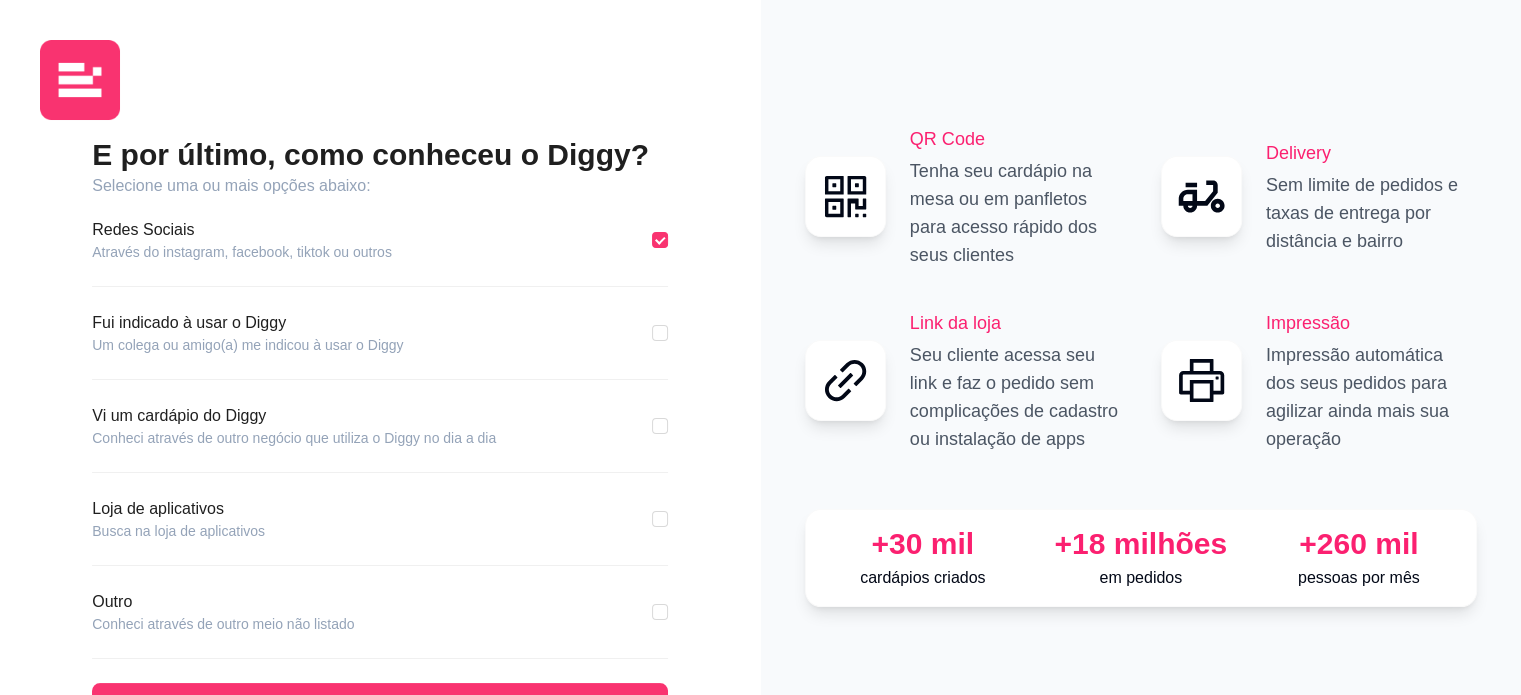scroll, scrollTop: 67, scrollLeft: 0, axis: vertical 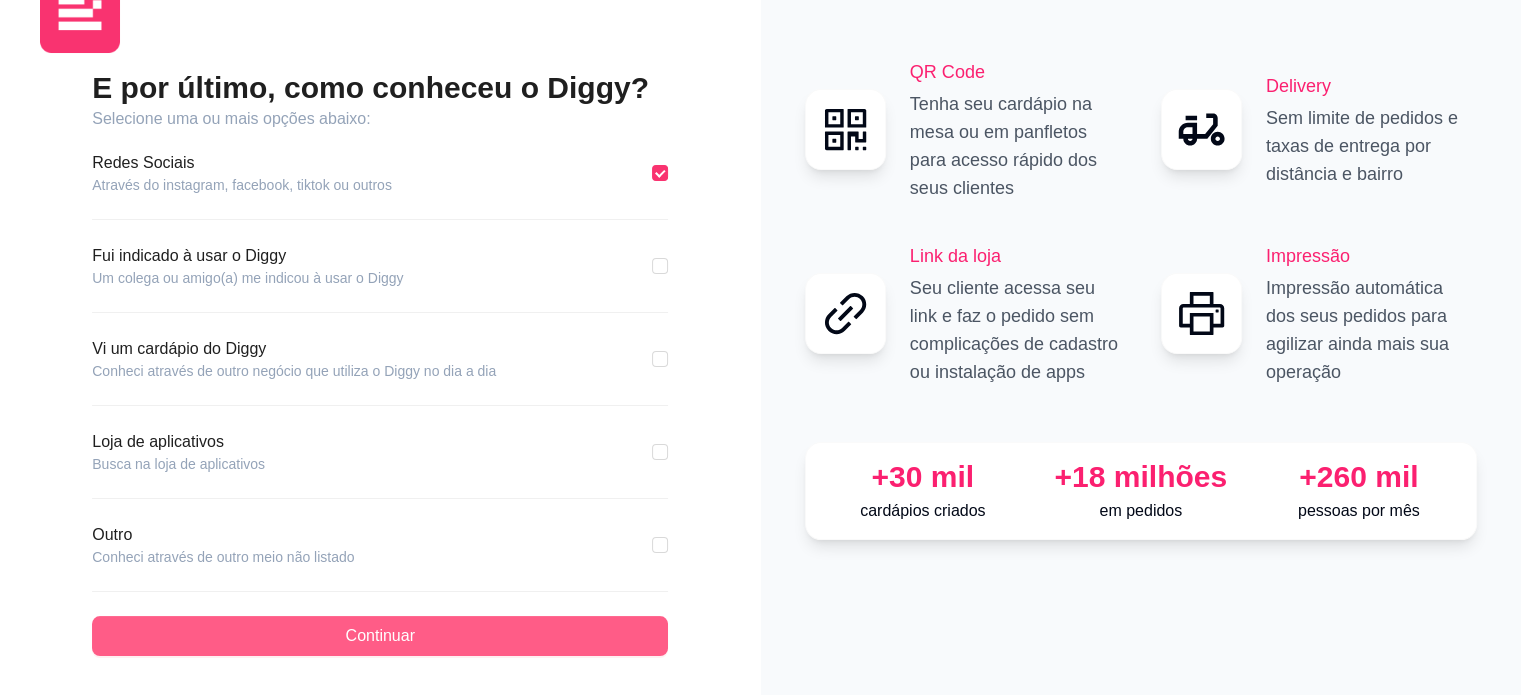 click on "Continuar" at bounding box center [380, 636] 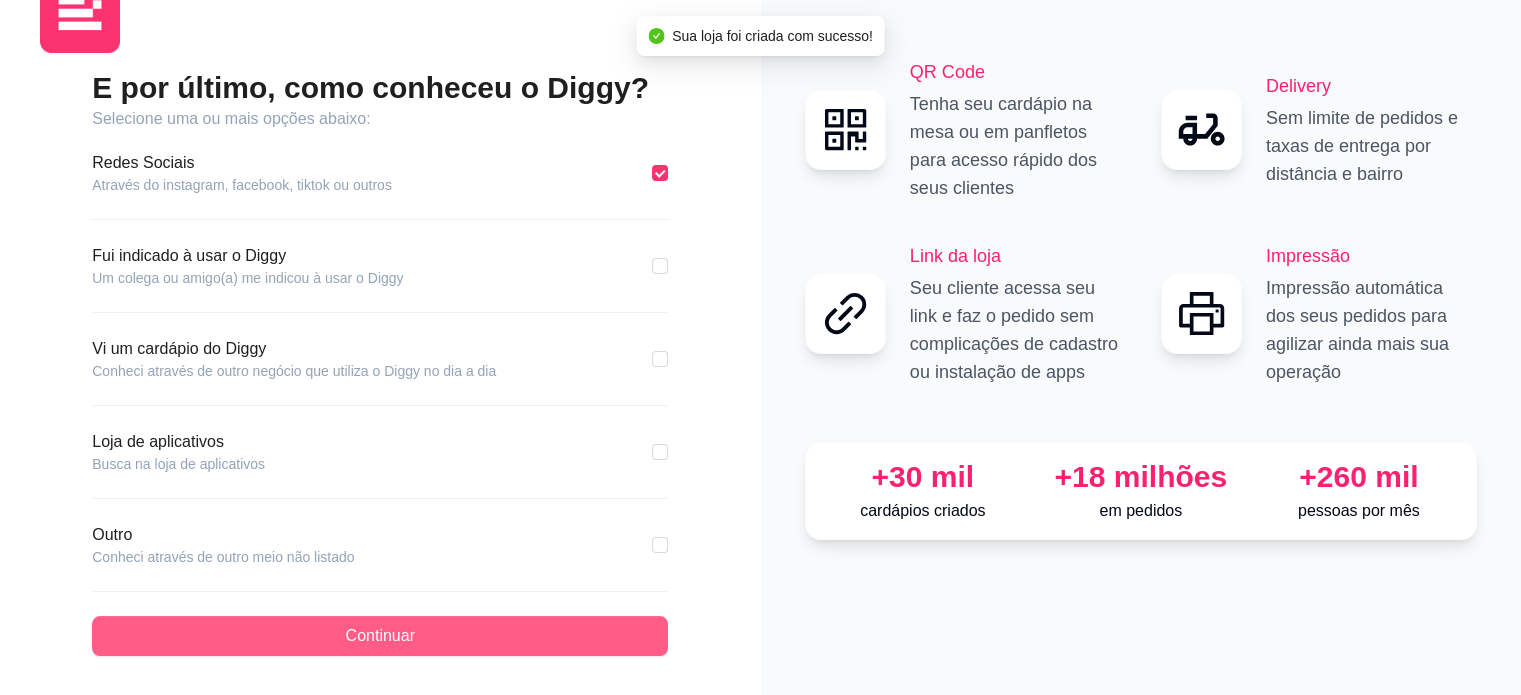 scroll, scrollTop: 0, scrollLeft: 0, axis: both 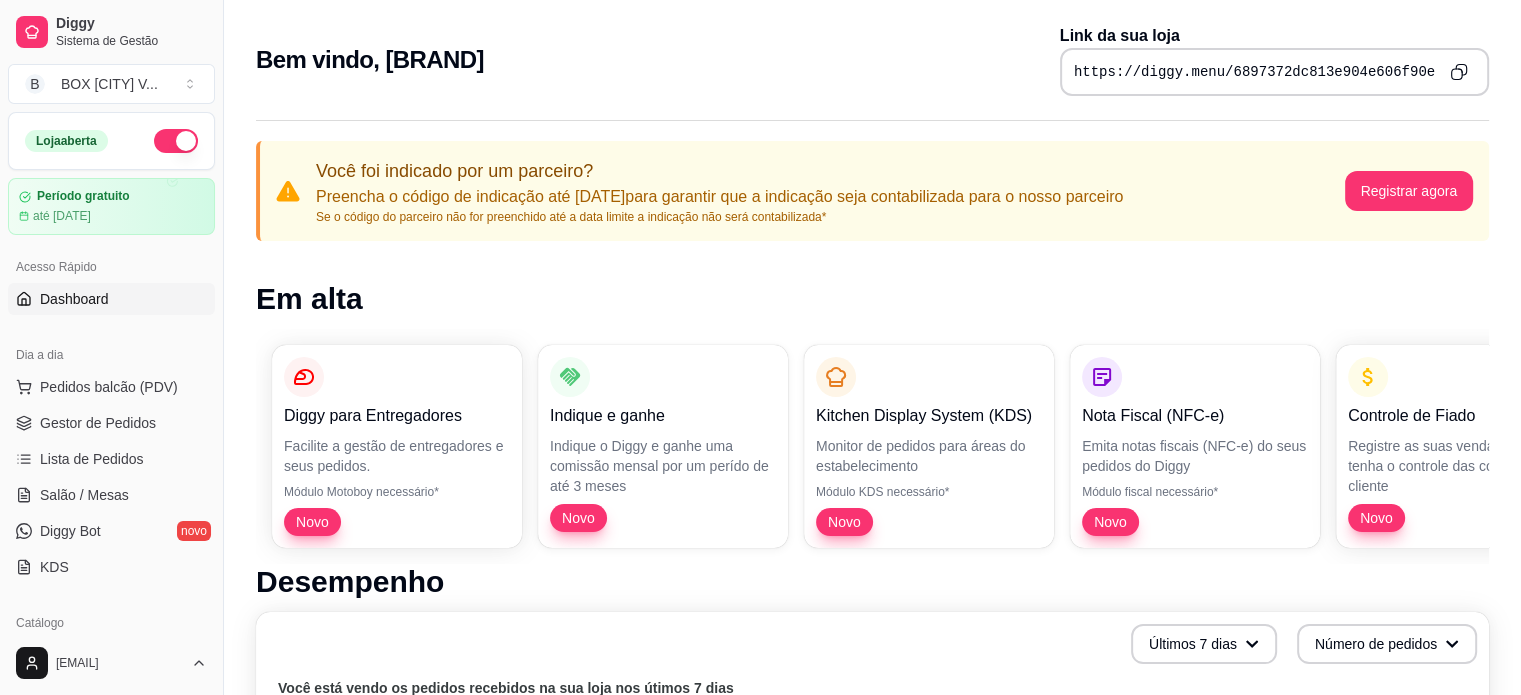 click 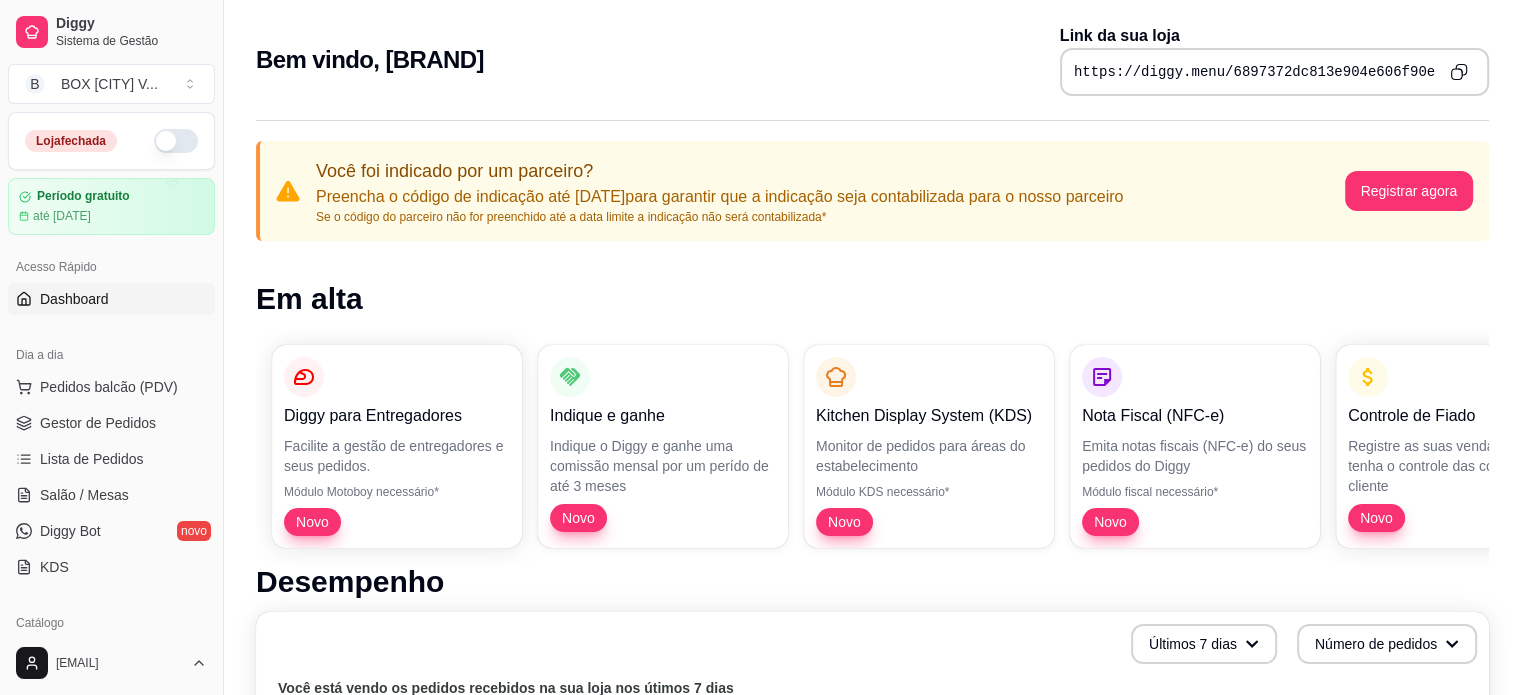 scroll, scrollTop: 200, scrollLeft: 0, axis: vertical 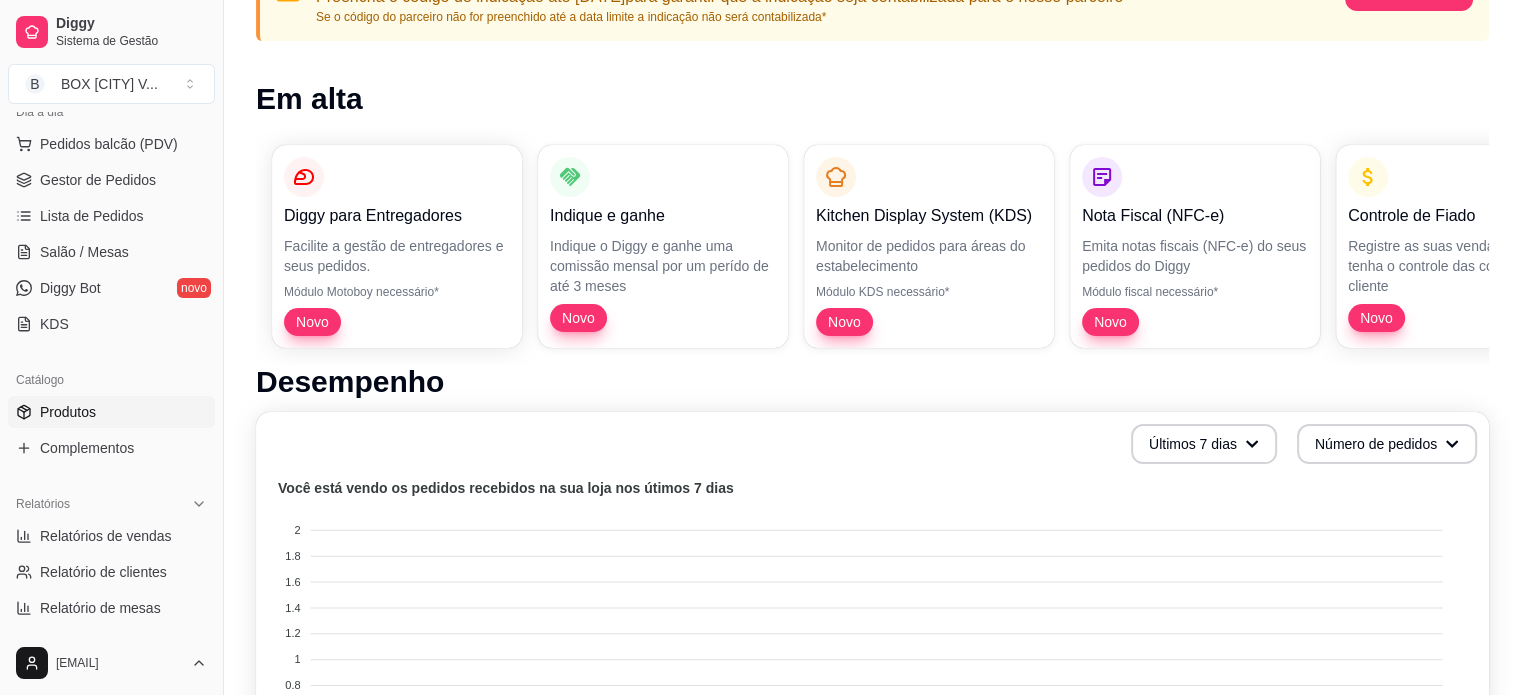 click on "Produtos" at bounding box center (111, 412) 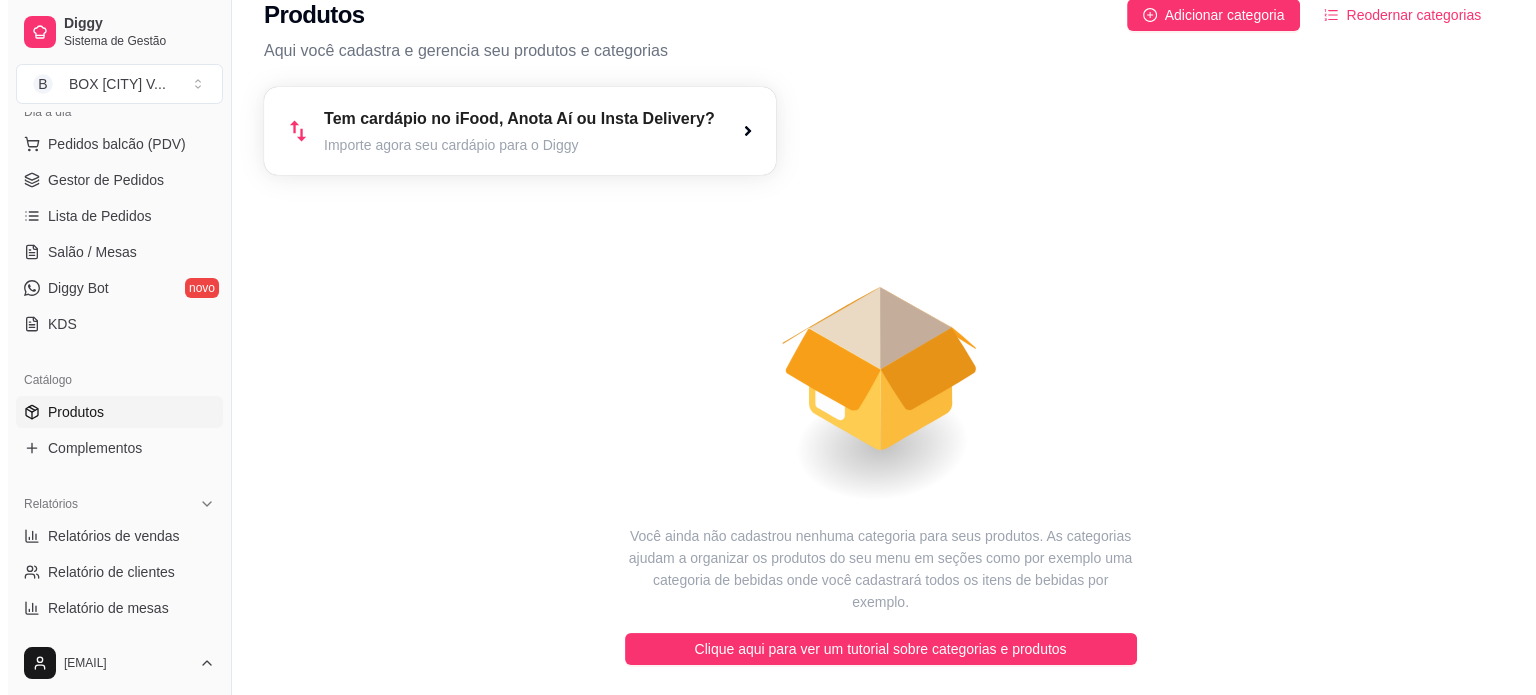 scroll, scrollTop: 0, scrollLeft: 0, axis: both 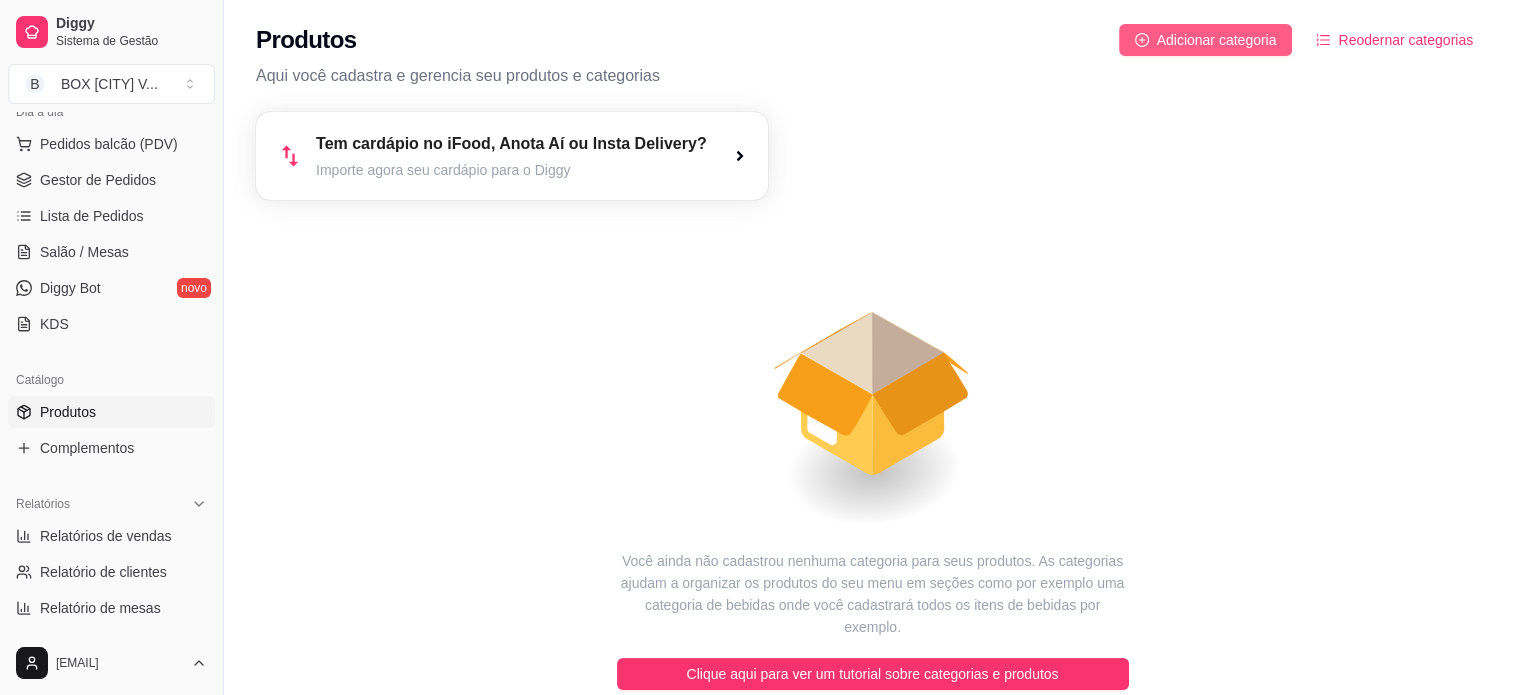 click on "Adicionar categoria" at bounding box center [1217, 40] 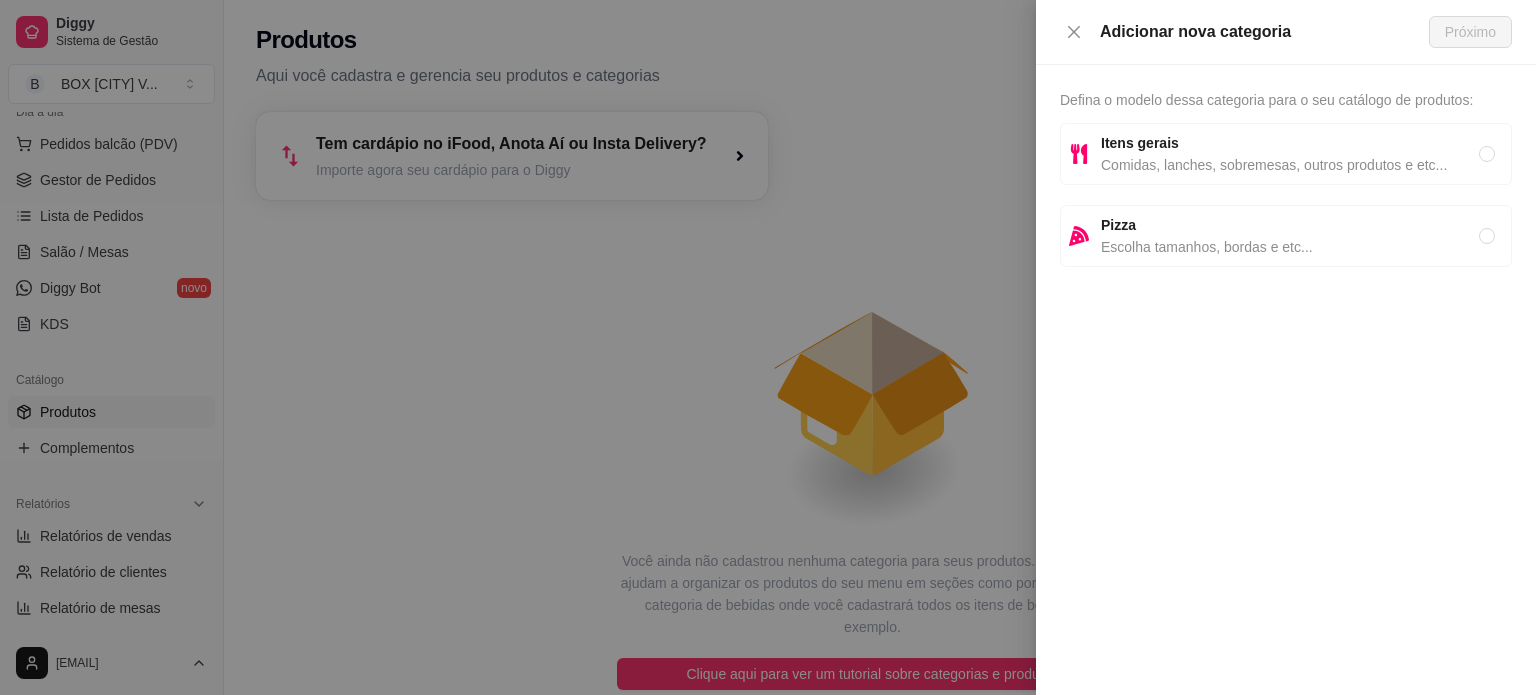 click on "Escolha tamanhos, bordas e etc..." at bounding box center [1290, 247] 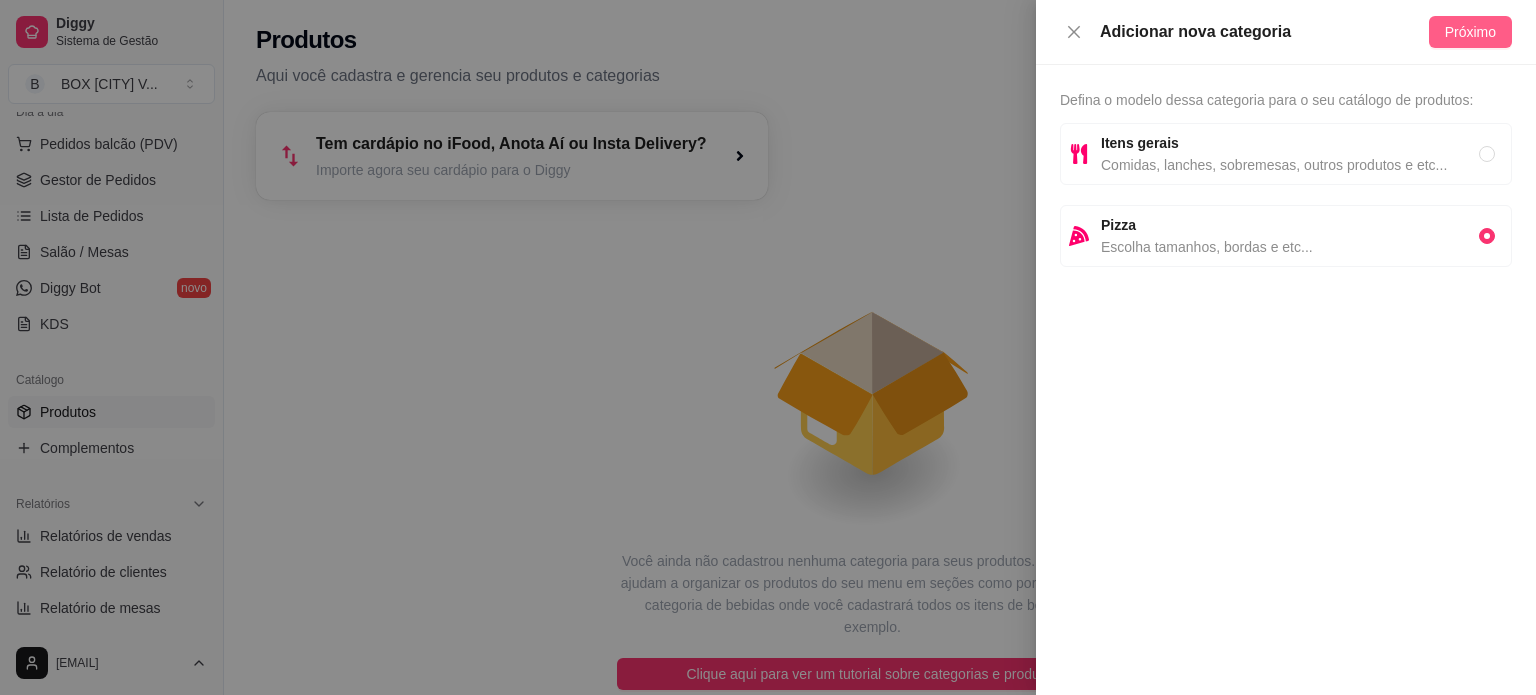 click on "Próximo" at bounding box center [1470, 32] 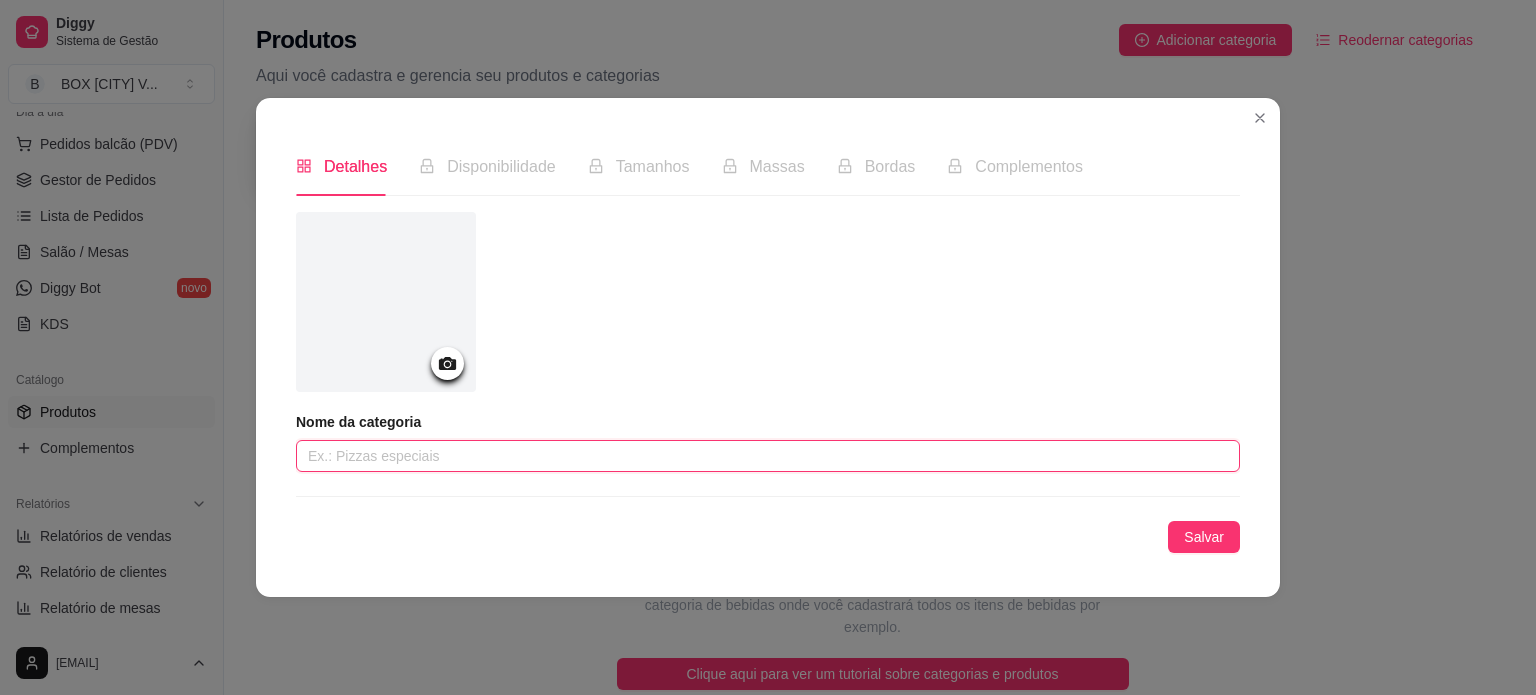 click at bounding box center [768, 456] 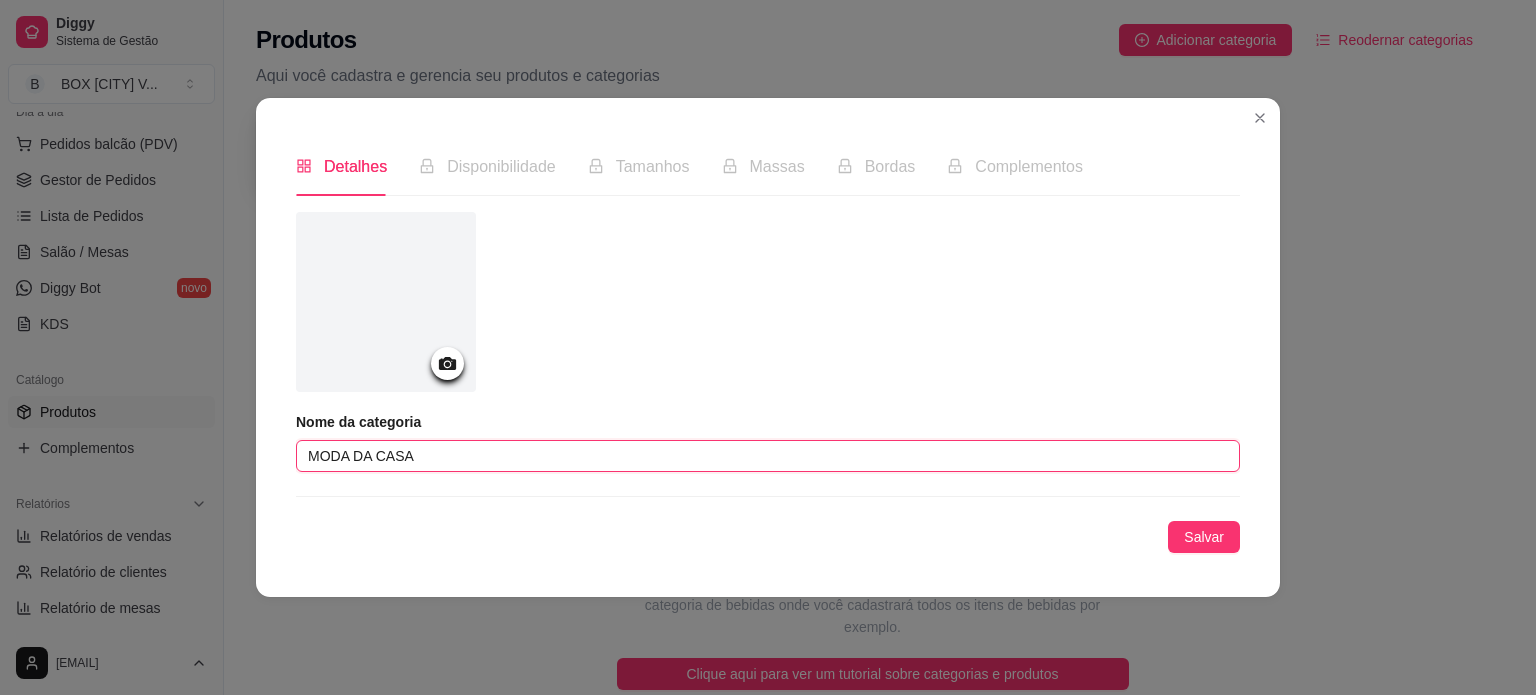 type on "MODA DA CASA" 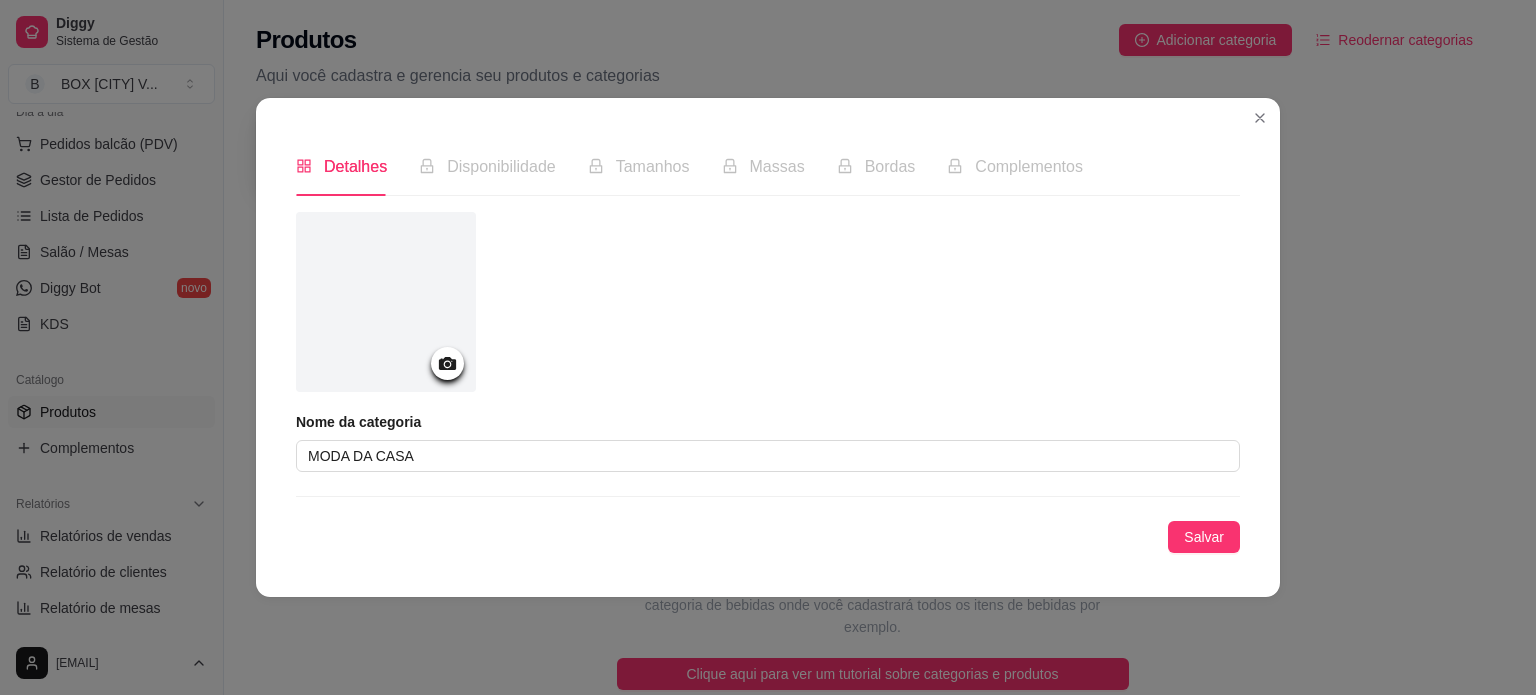 click 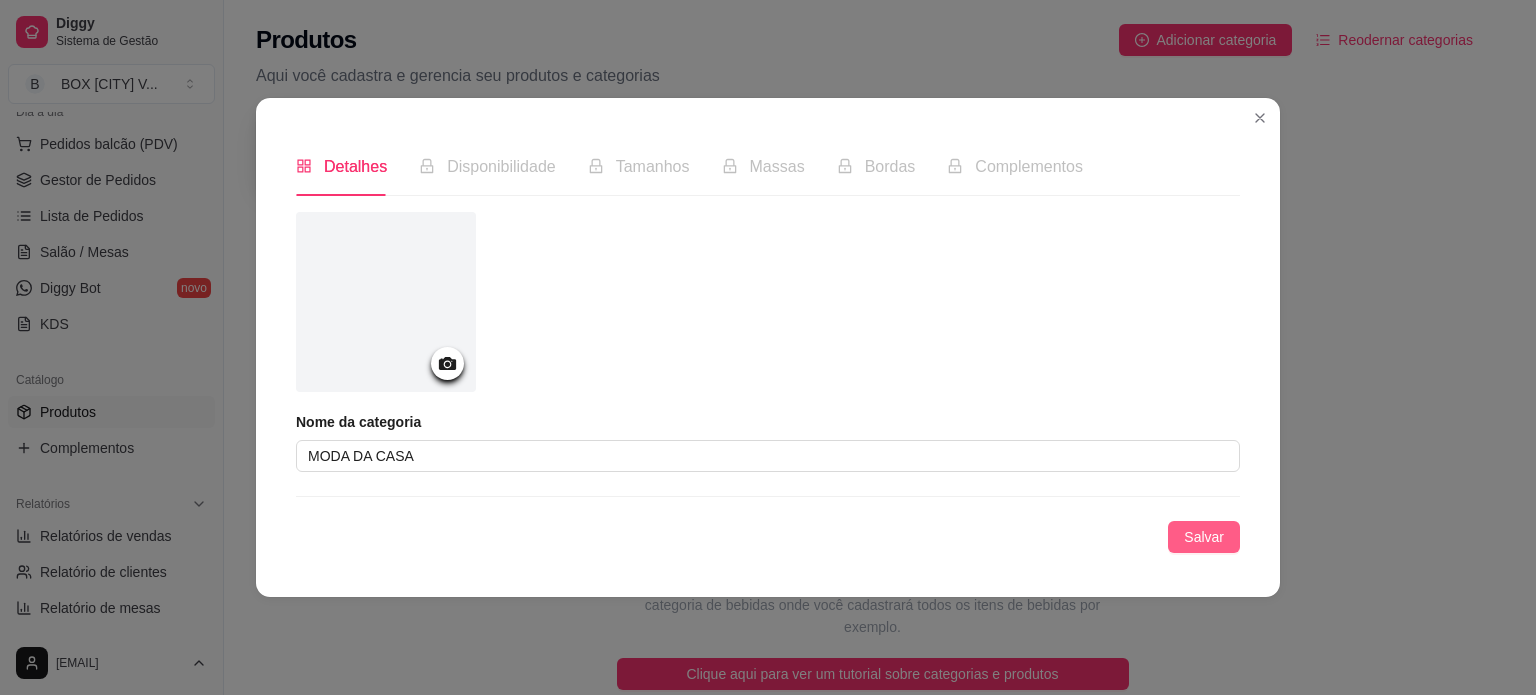 click on "Salvar" at bounding box center [1204, 537] 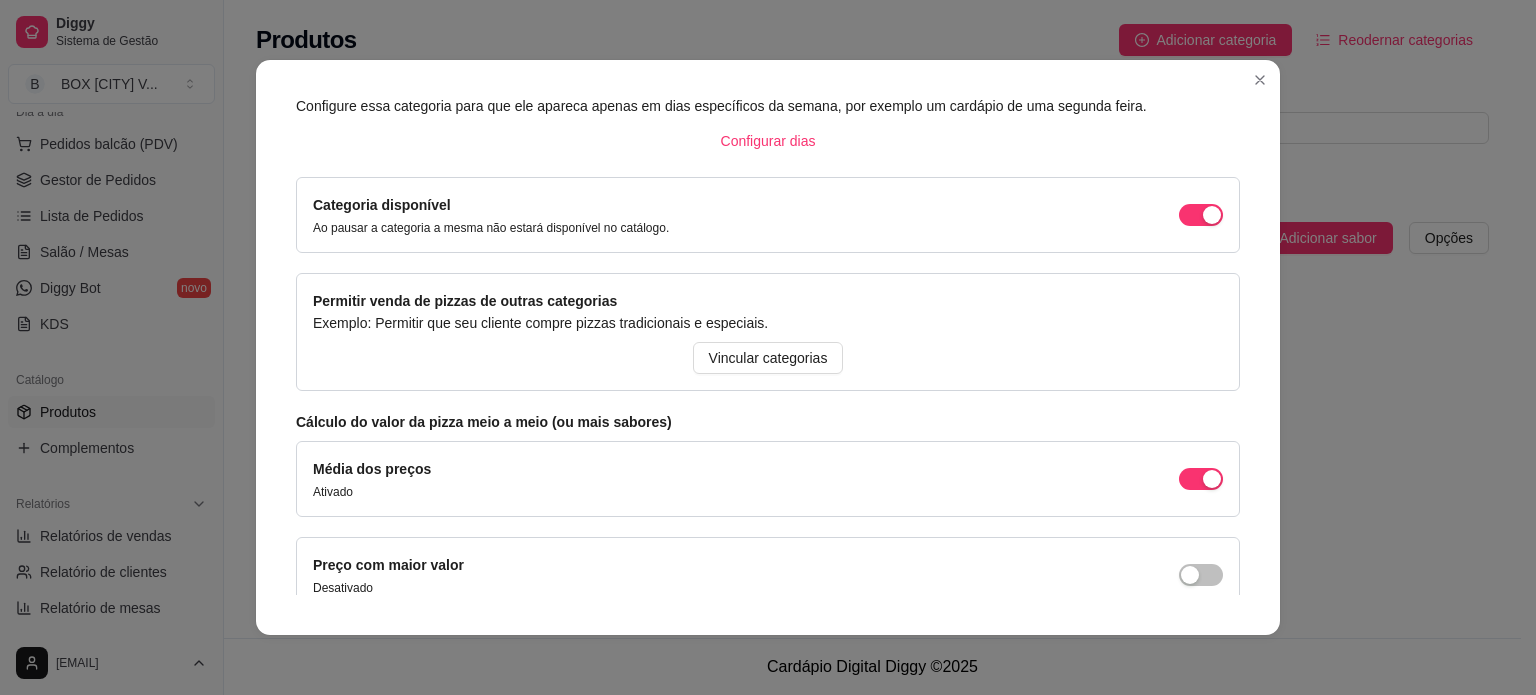 scroll, scrollTop: 196, scrollLeft: 0, axis: vertical 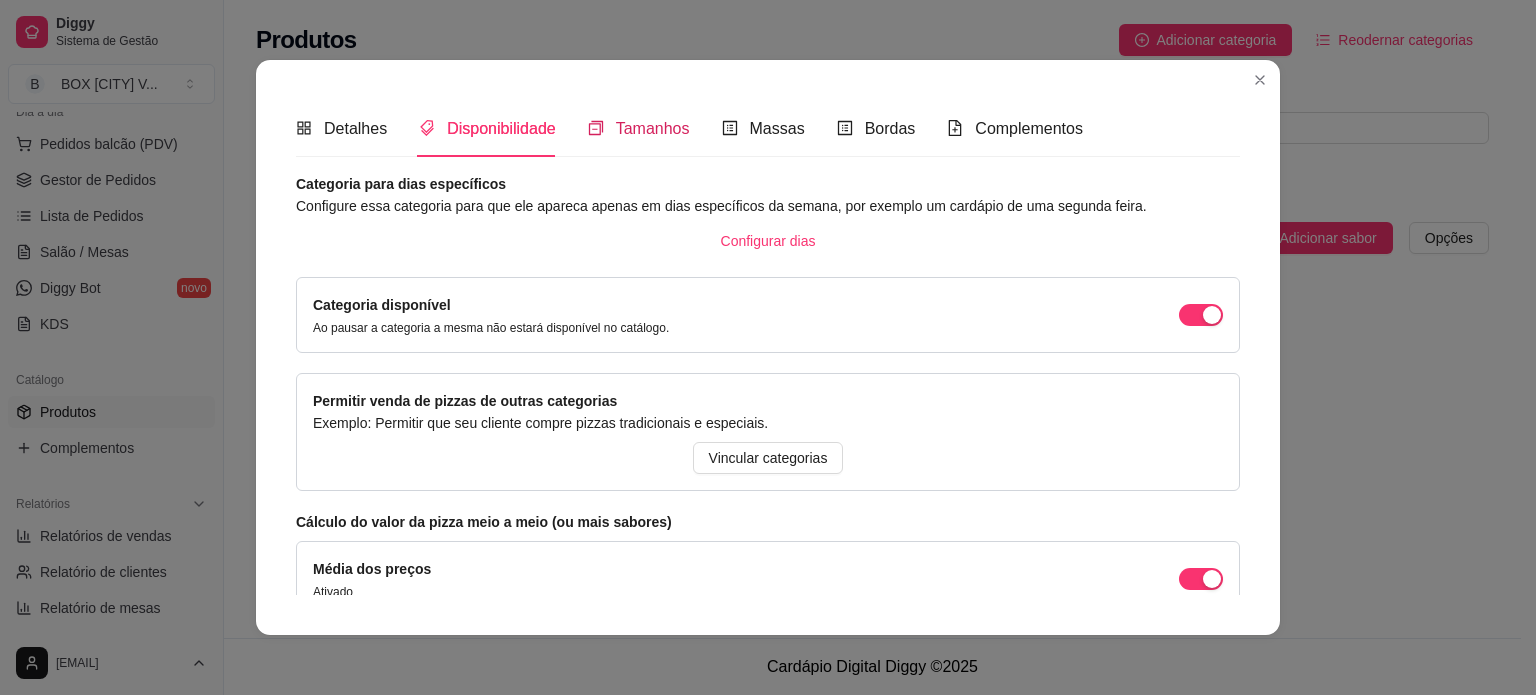 click on "Tamanhos" at bounding box center [653, 128] 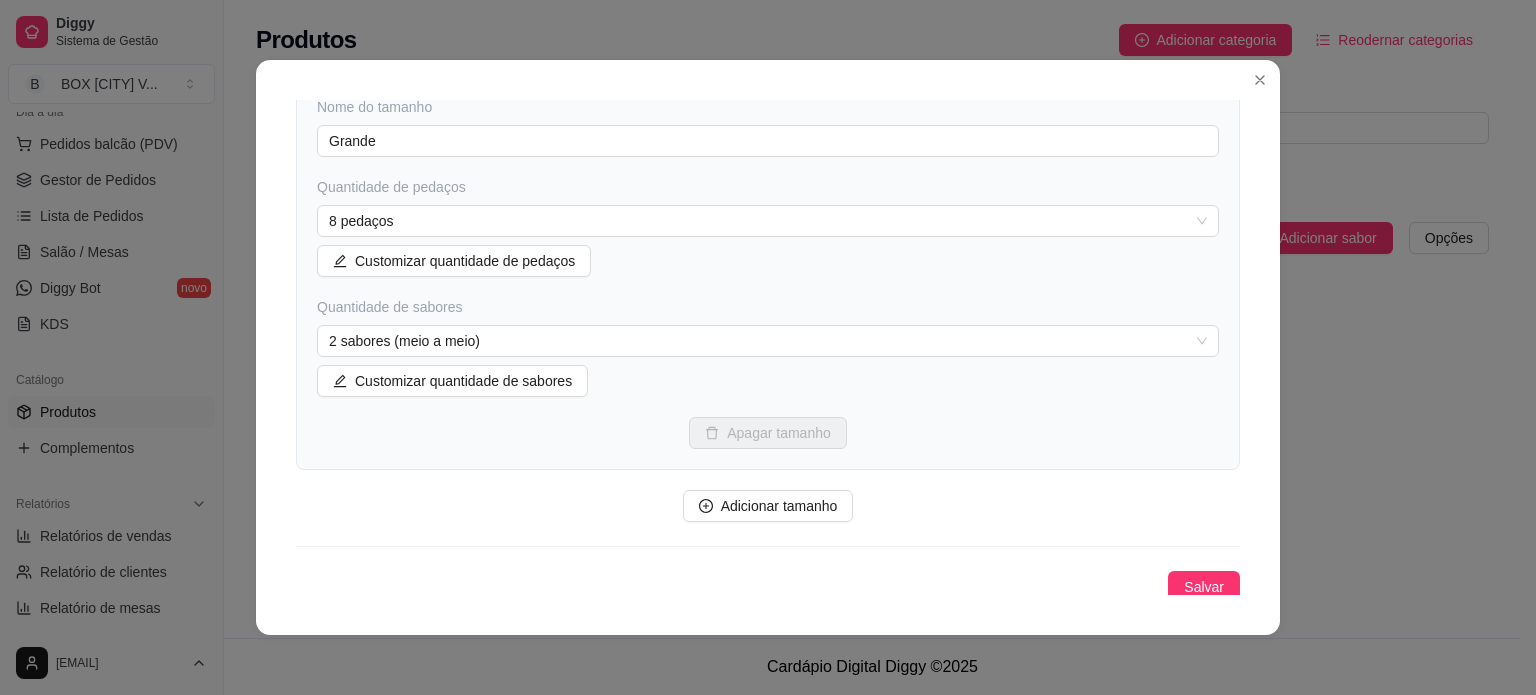 scroll, scrollTop: 263, scrollLeft: 0, axis: vertical 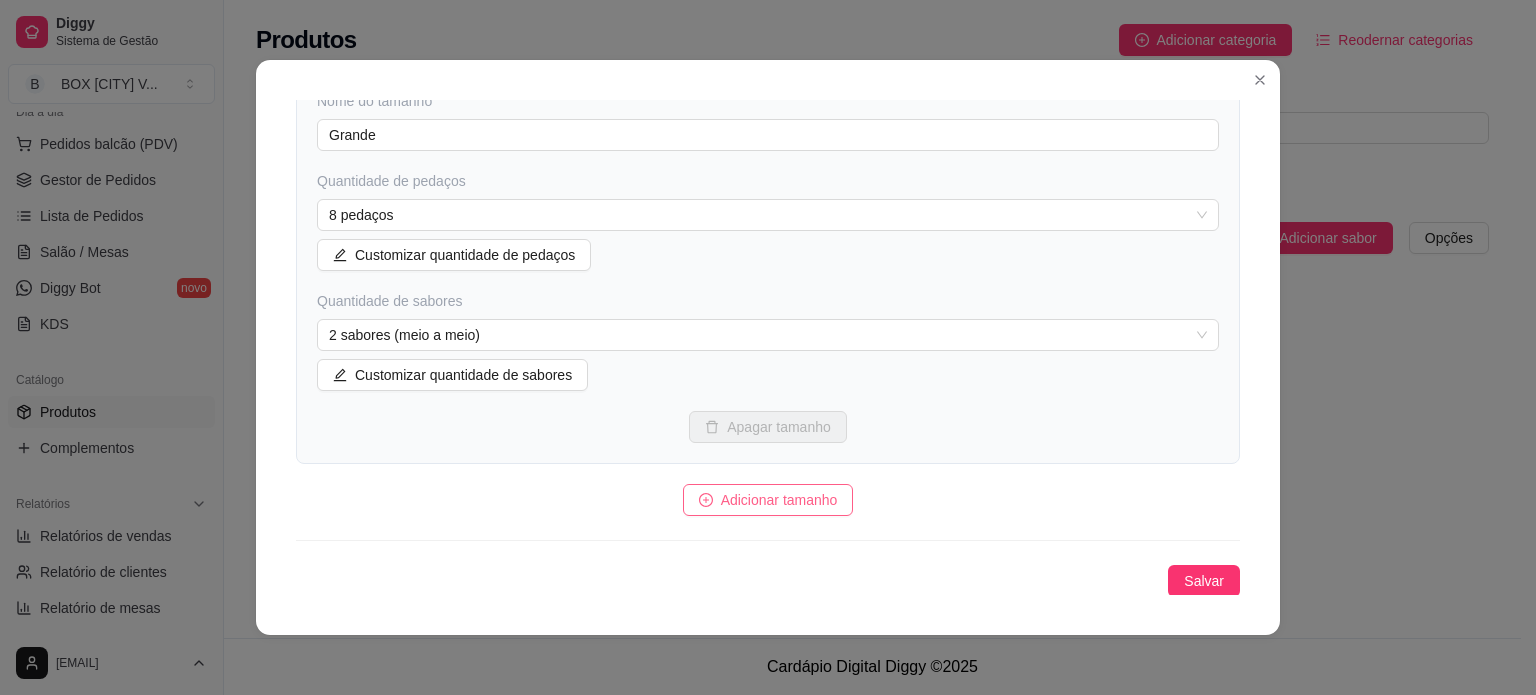 click on "Adicionar tamanho" at bounding box center (779, 500) 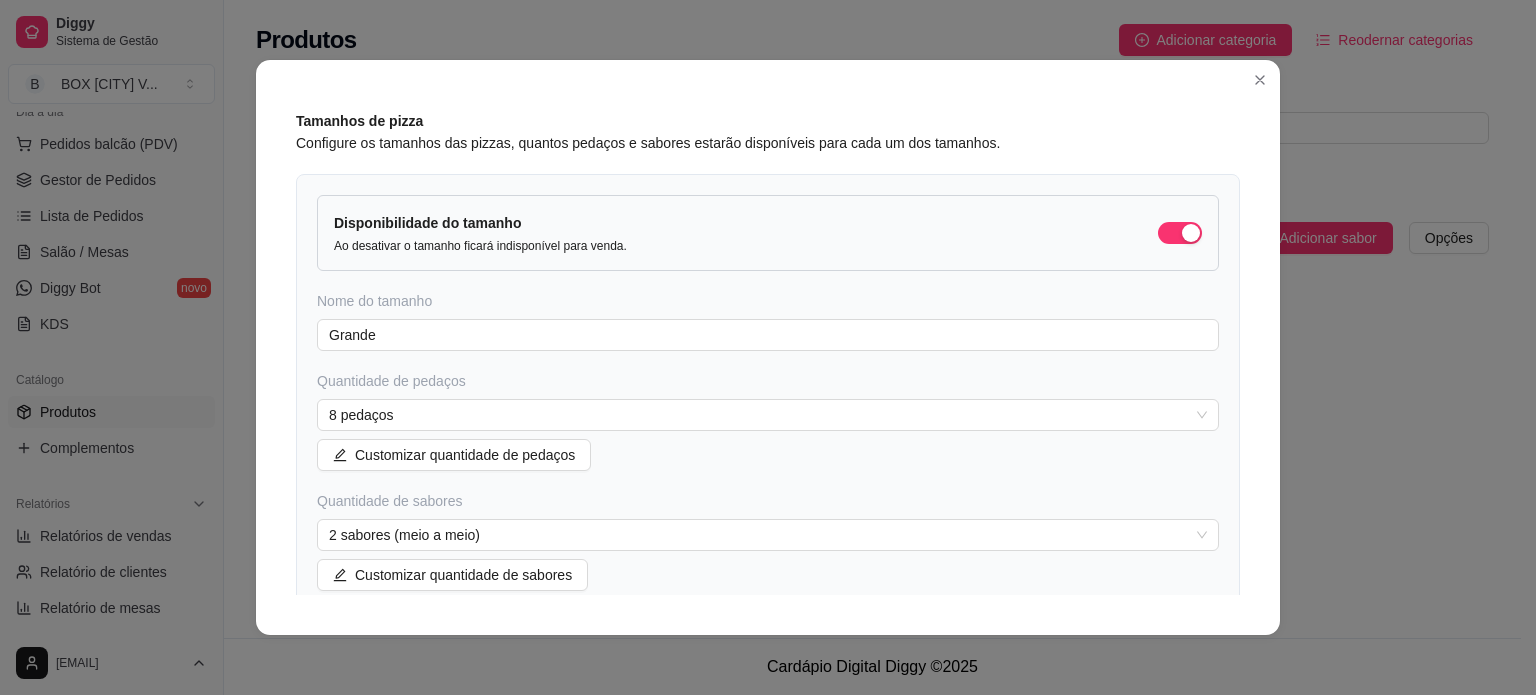 scroll, scrollTop: 563, scrollLeft: 0, axis: vertical 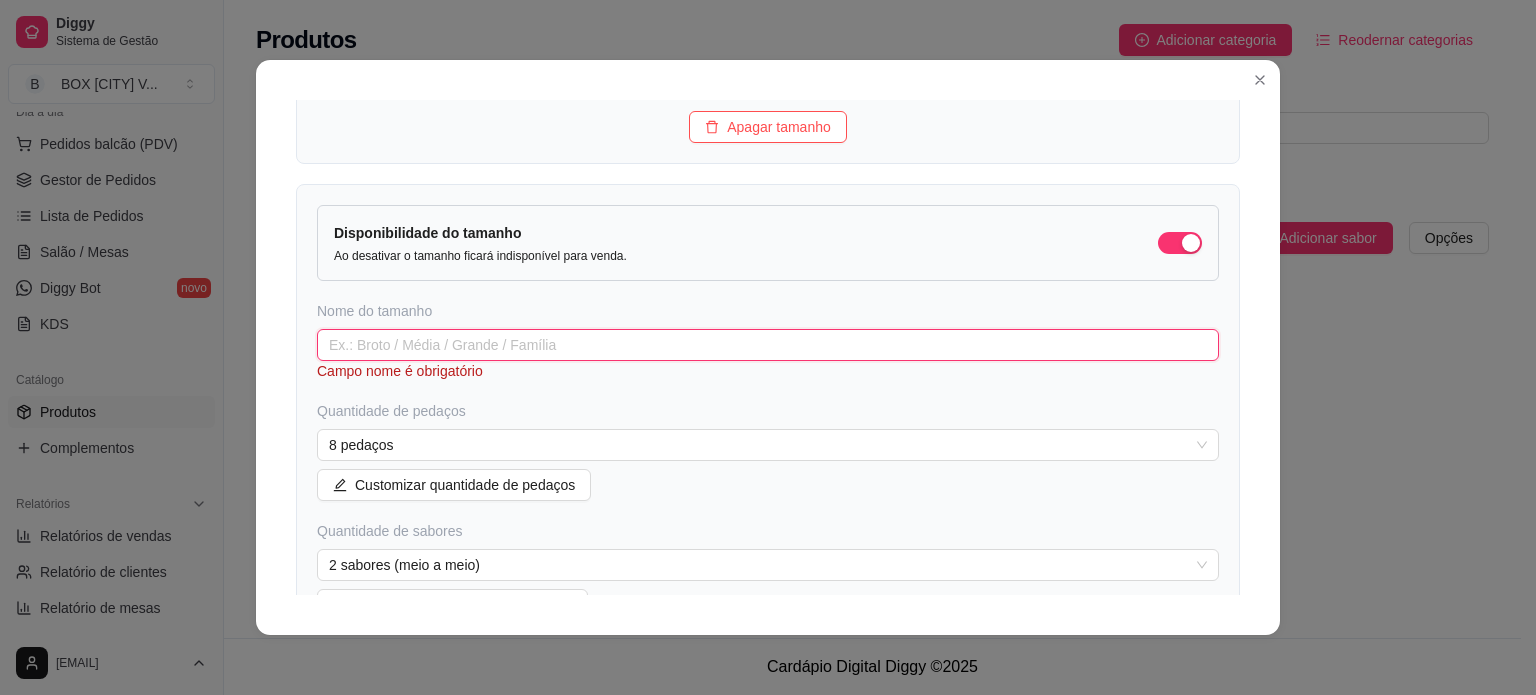 click at bounding box center (768, 345) 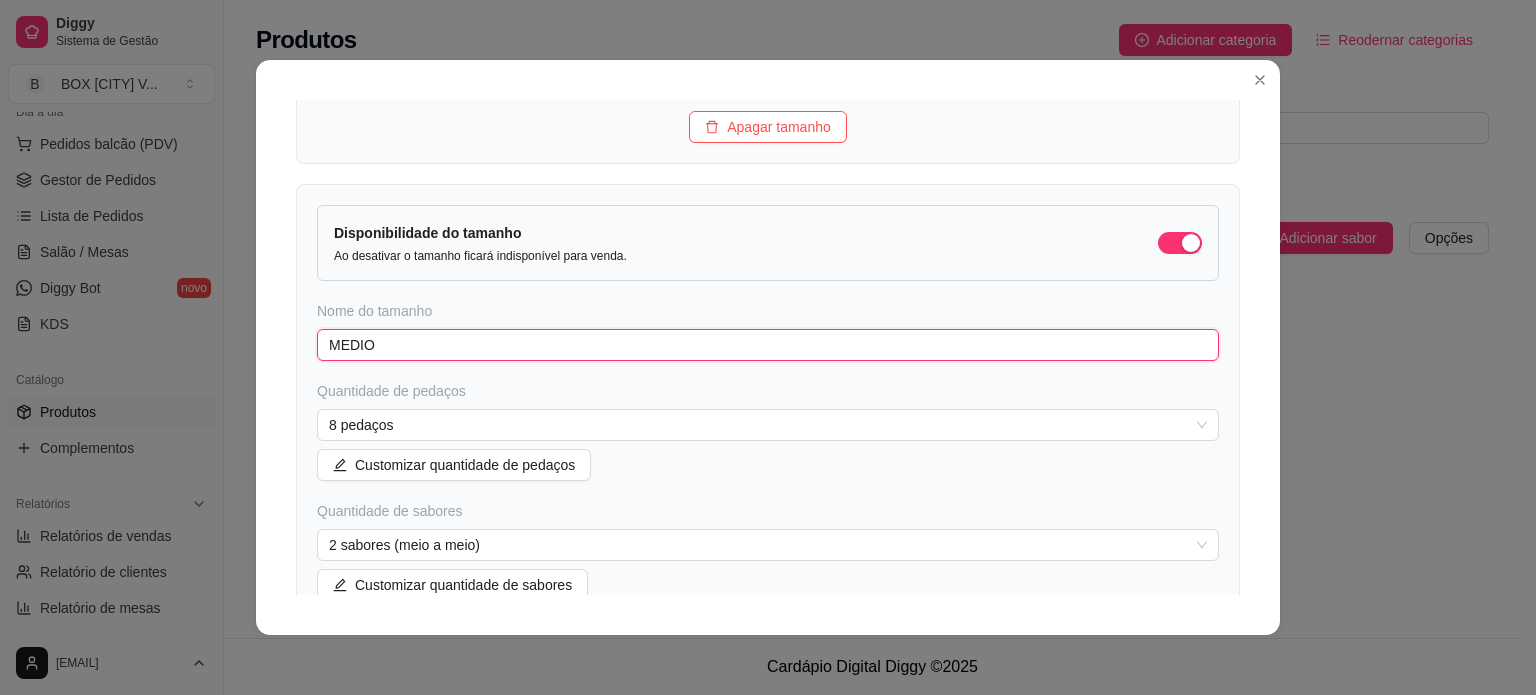scroll, scrollTop: 663, scrollLeft: 0, axis: vertical 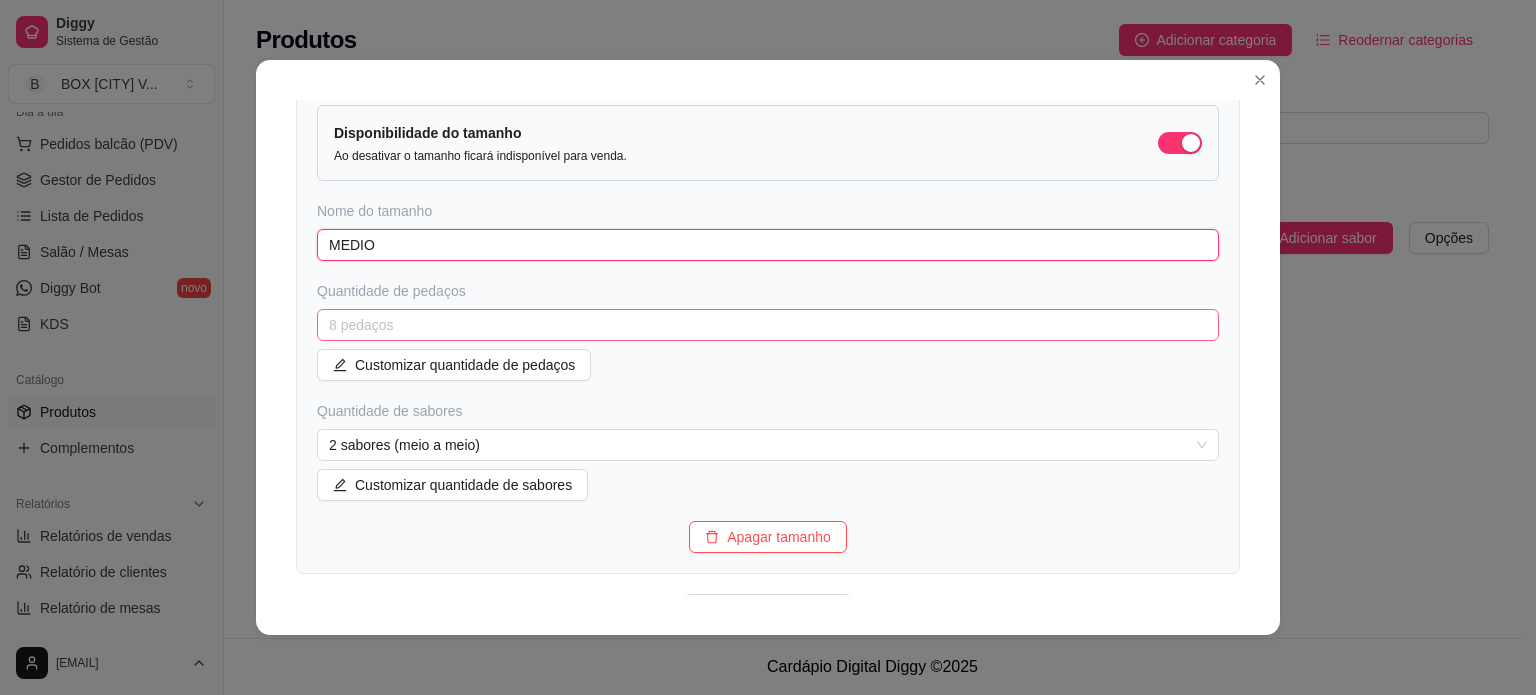click on "8 pedaços" at bounding box center (768, 325) 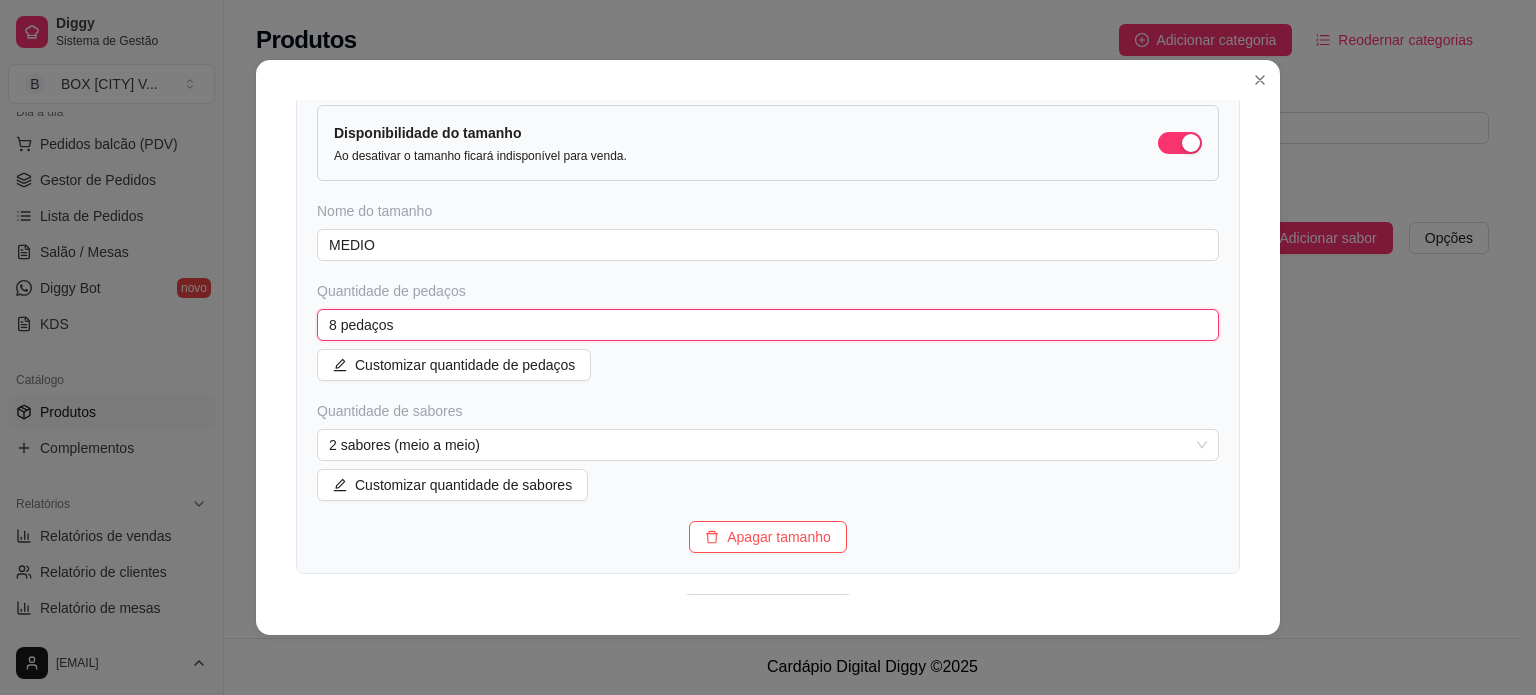 click on "8 pedaços" at bounding box center [768, 325] 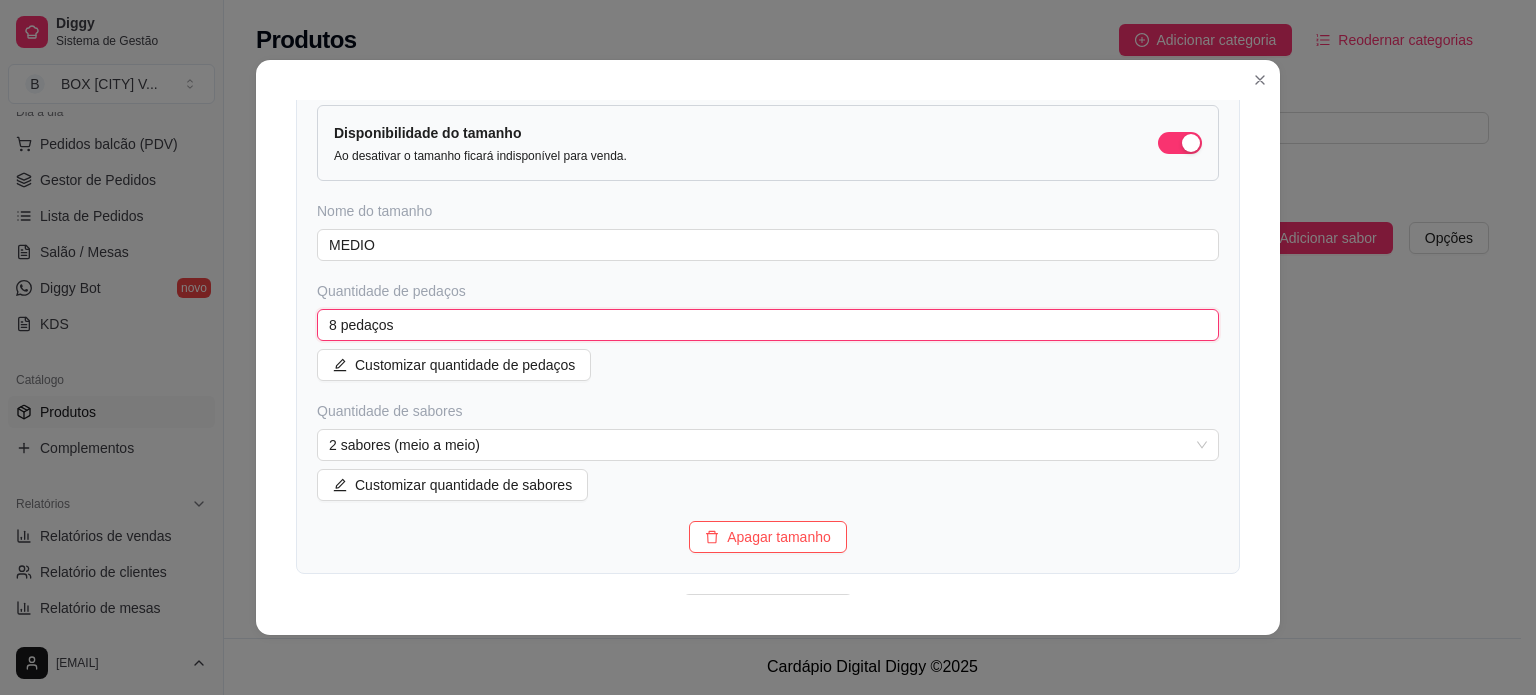 click on "8 pedaços" at bounding box center (768, 325) 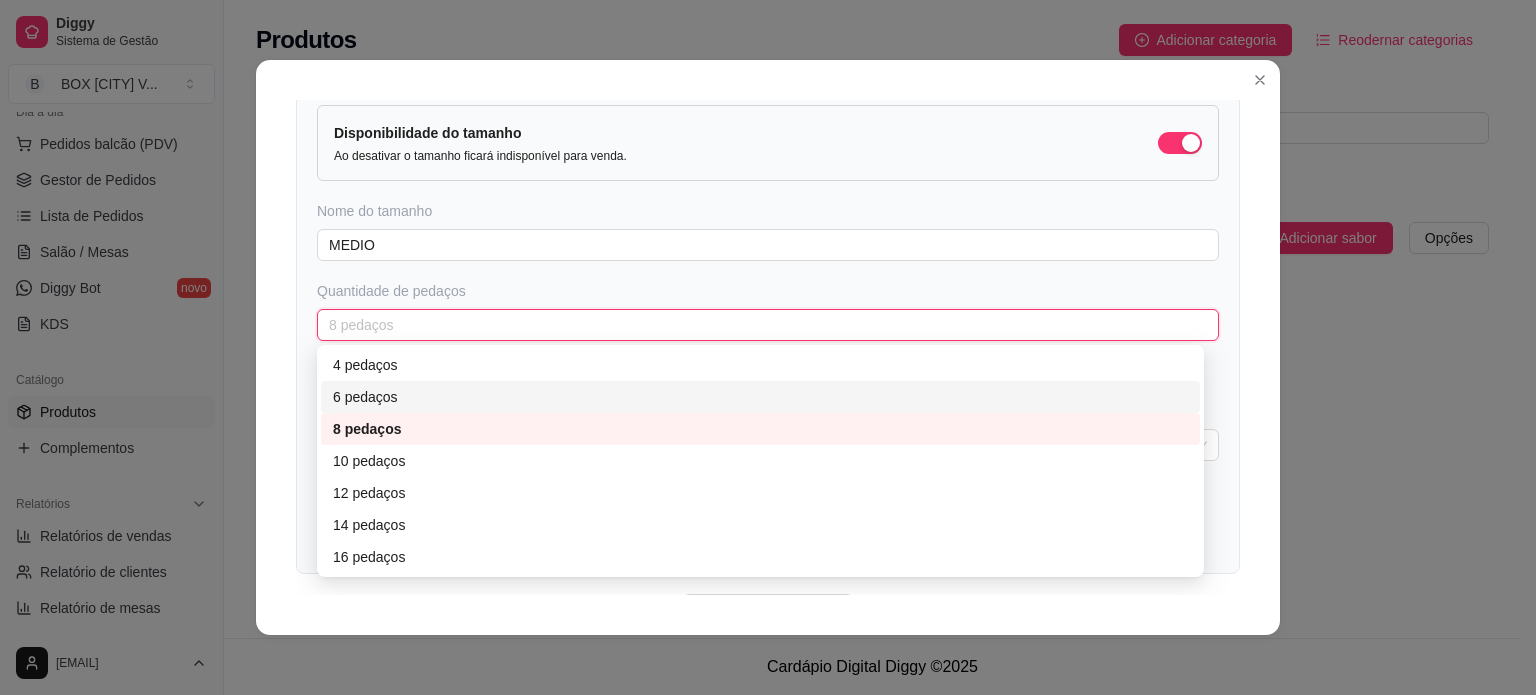 click on "6 pedaços" at bounding box center (760, 397) 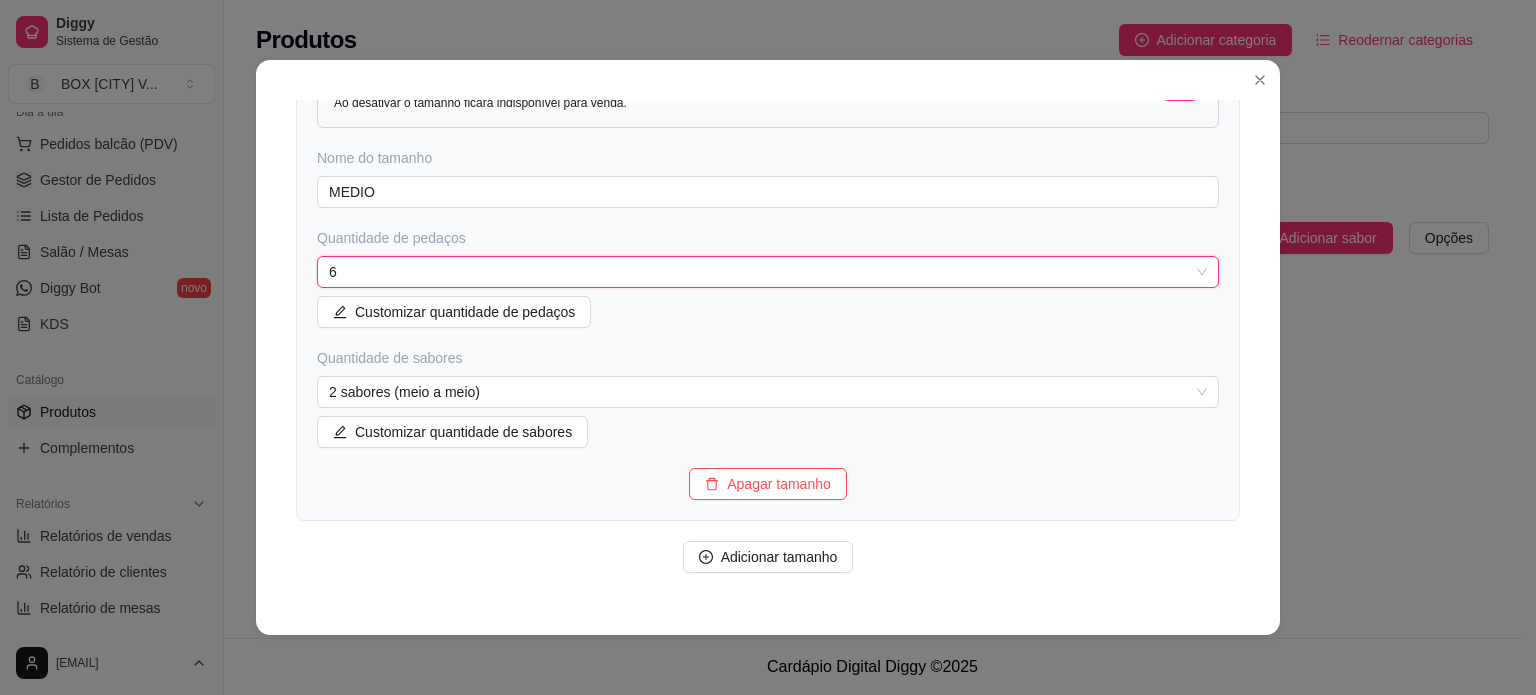 scroll, scrollTop: 772, scrollLeft: 0, axis: vertical 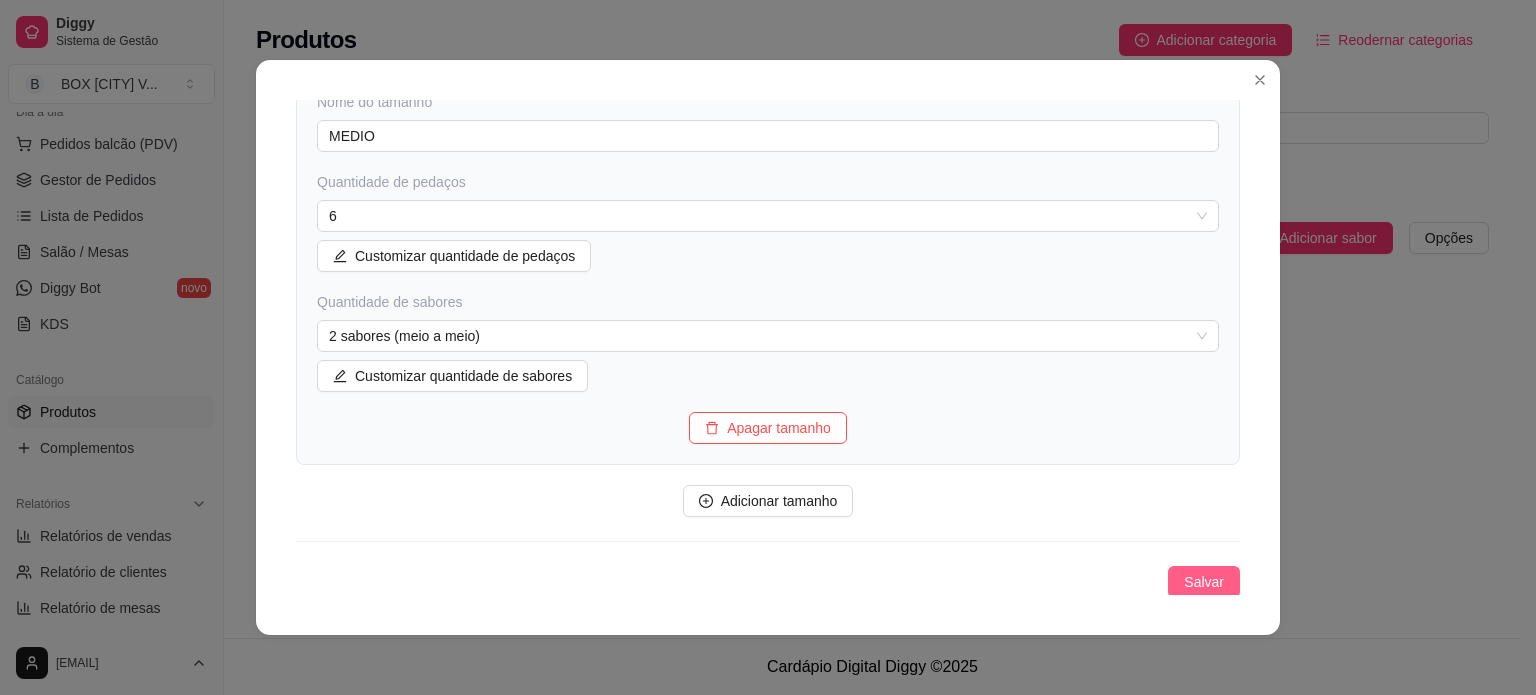 click on "Salvar" at bounding box center [1204, 582] 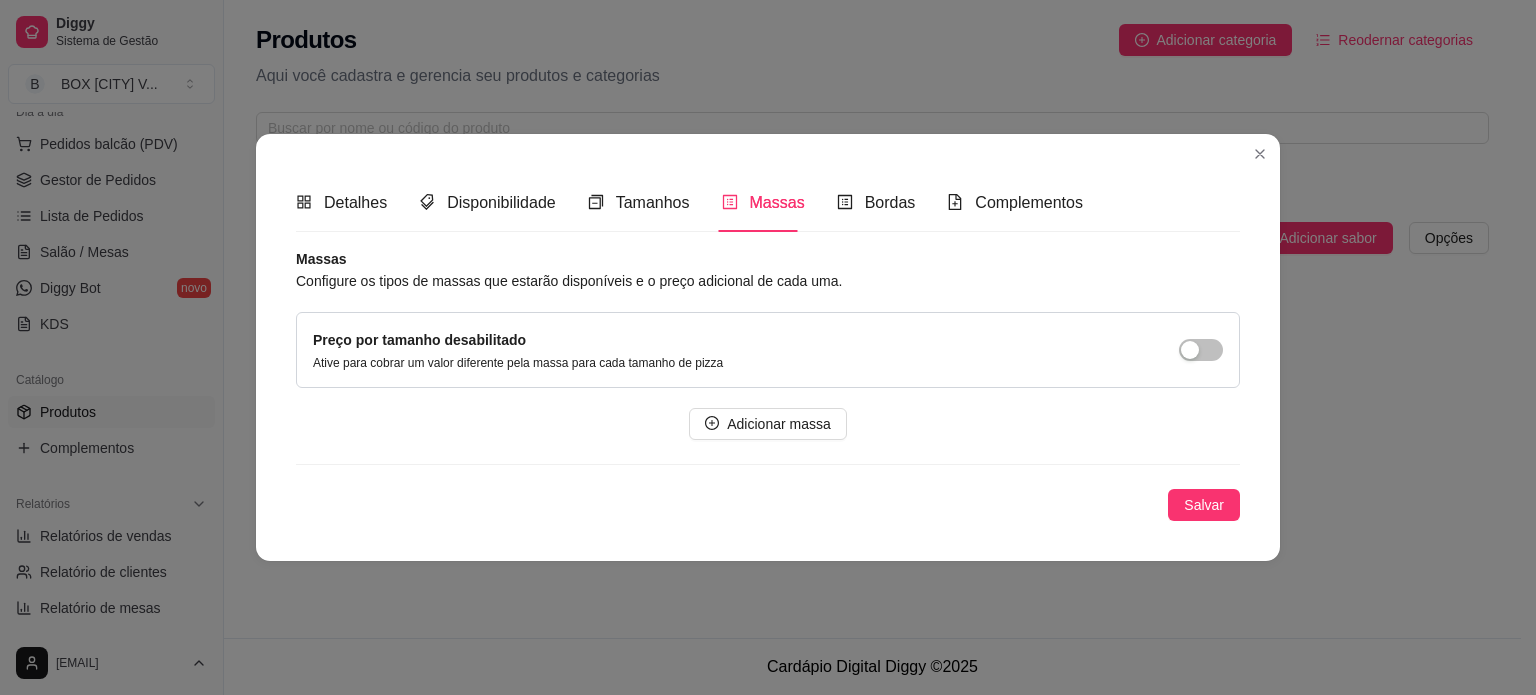 scroll, scrollTop: 0, scrollLeft: 0, axis: both 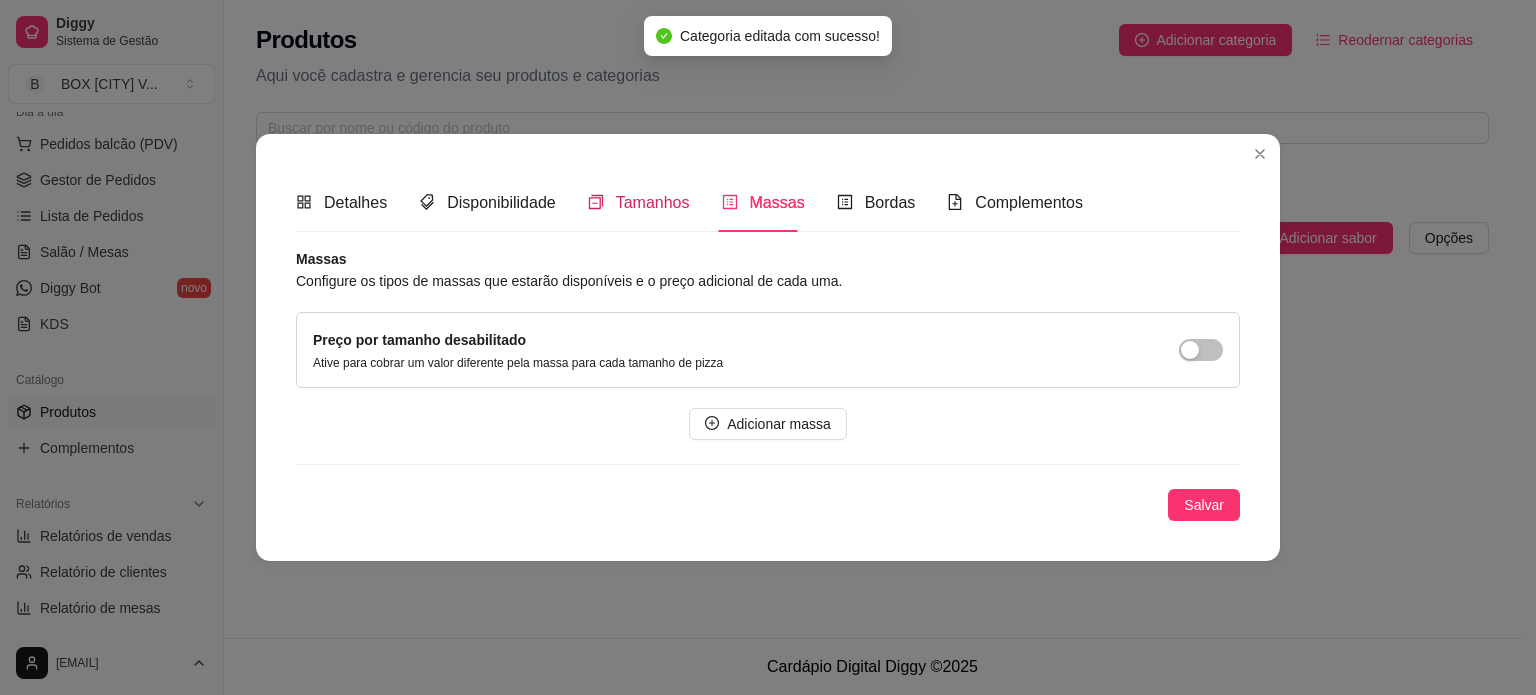 click on "Tamanhos" at bounding box center [653, 202] 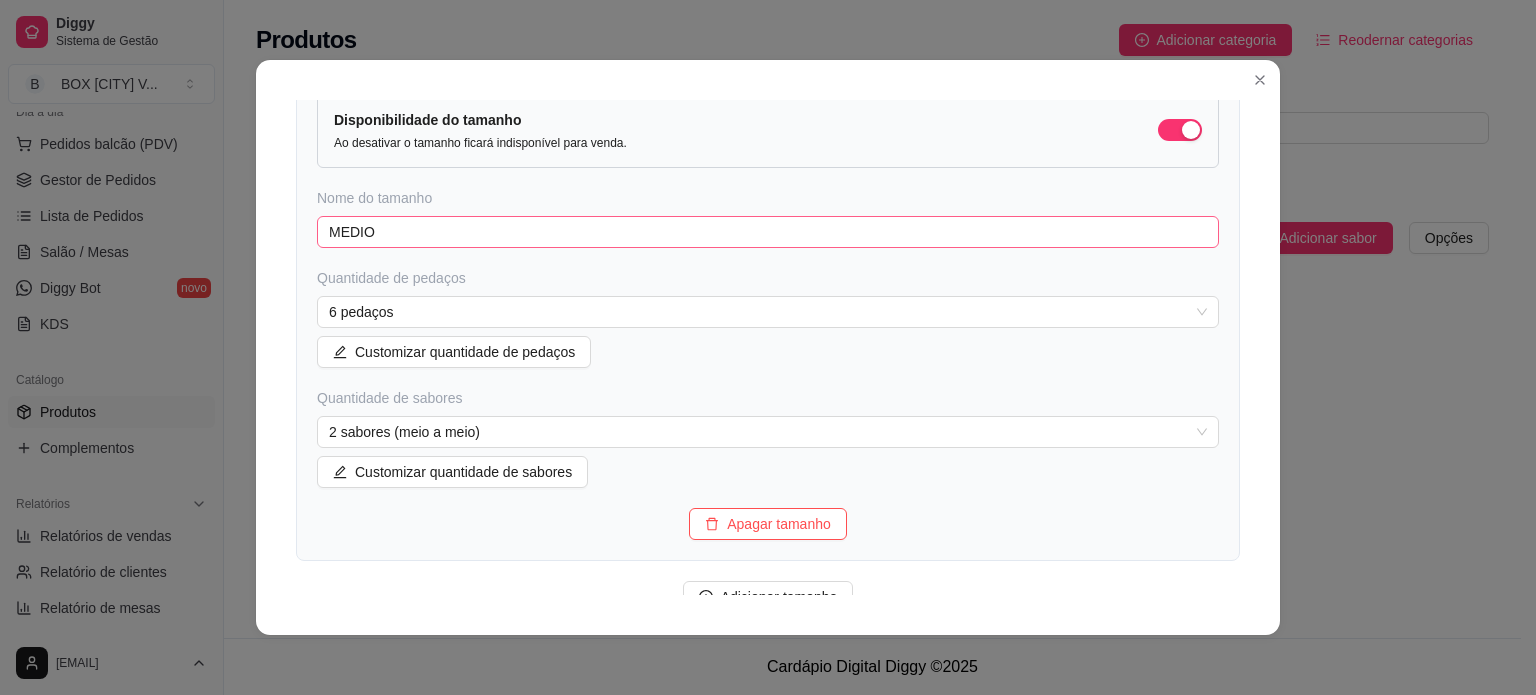 scroll, scrollTop: 772, scrollLeft: 0, axis: vertical 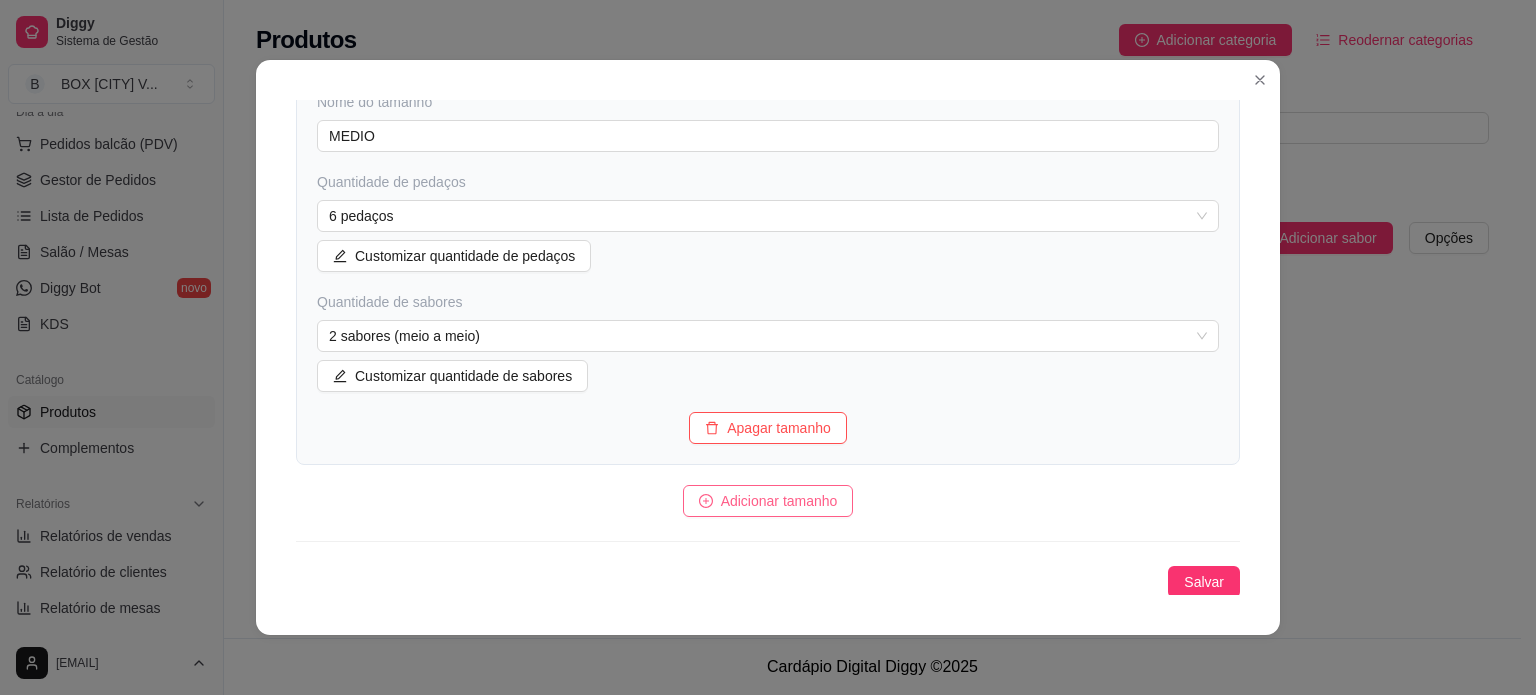 click on "Adicionar tamanho" at bounding box center [779, 501] 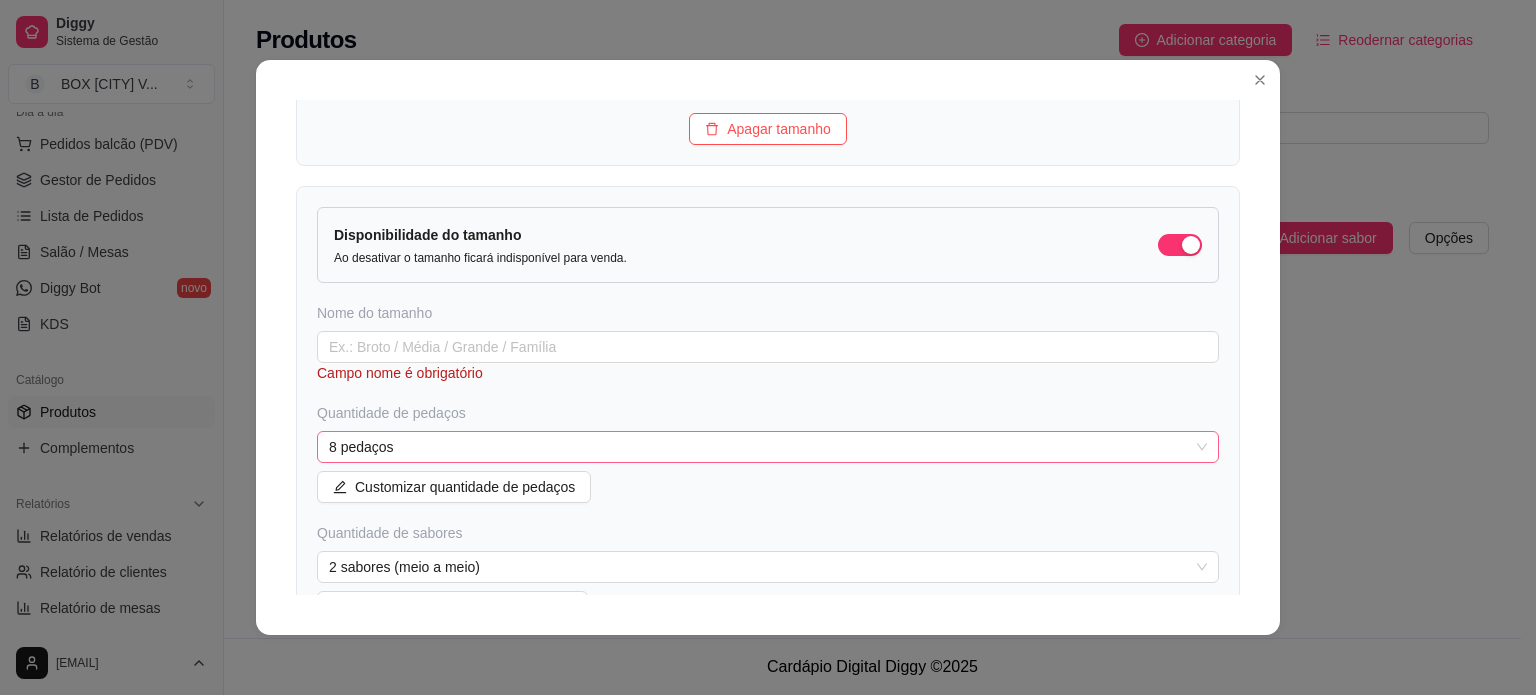 scroll, scrollTop: 1072, scrollLeft: 0, axis: vertical 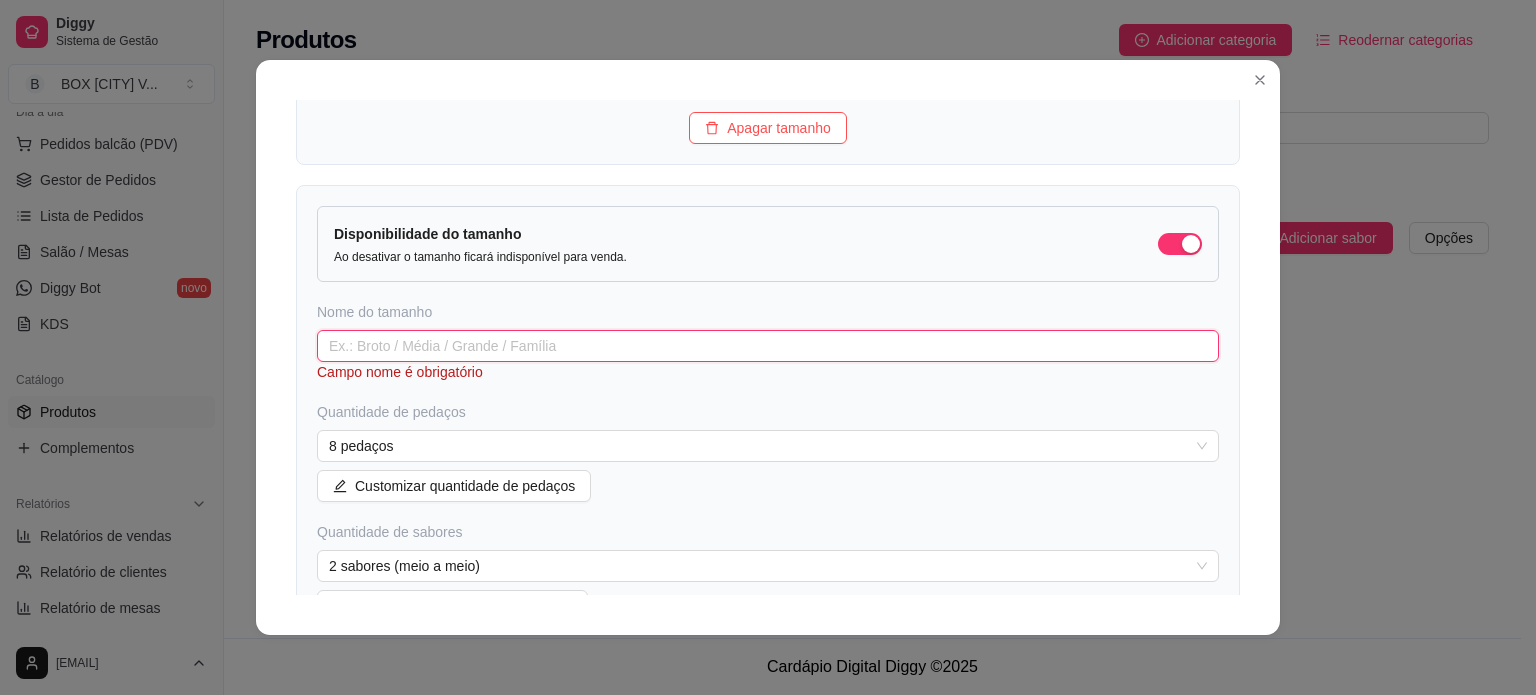click at bounding box center (768, 346) 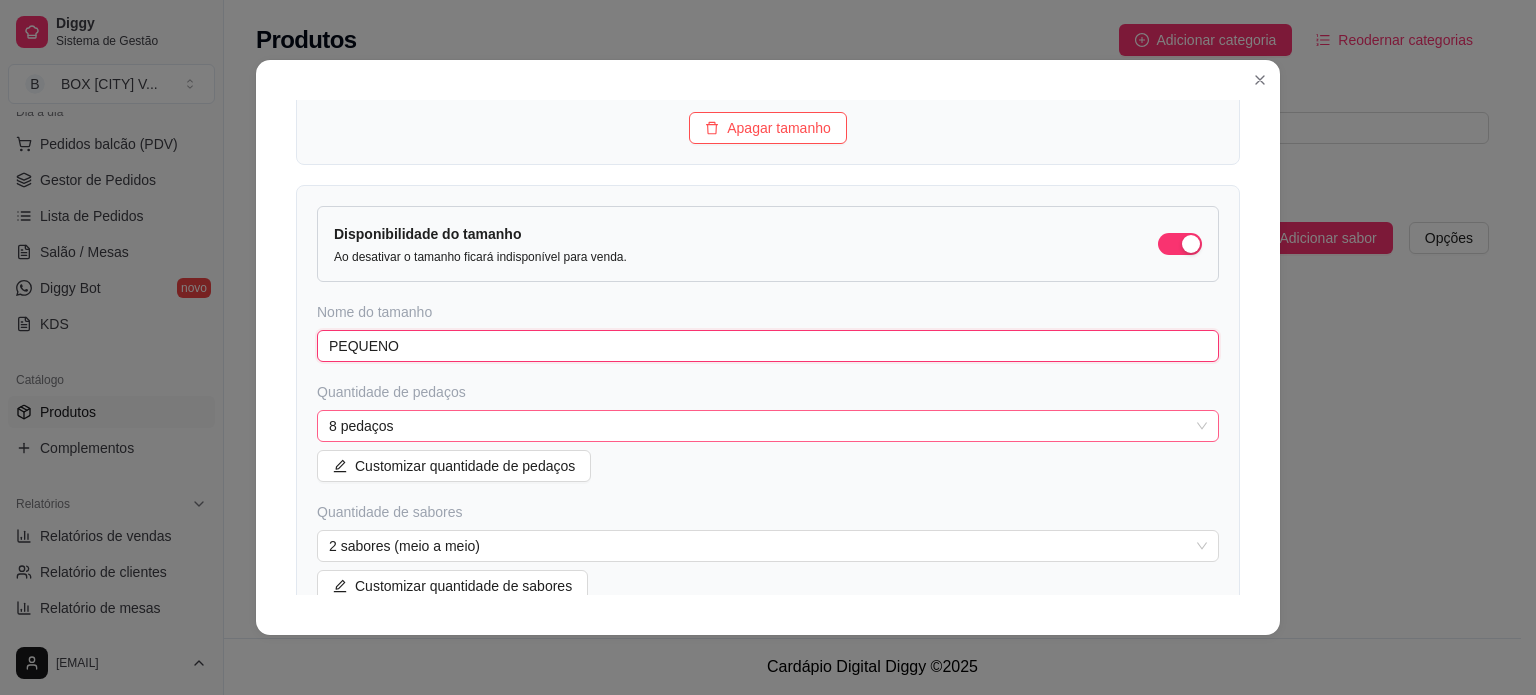 click on "8 pedaços" at bounding box center (768, 426) 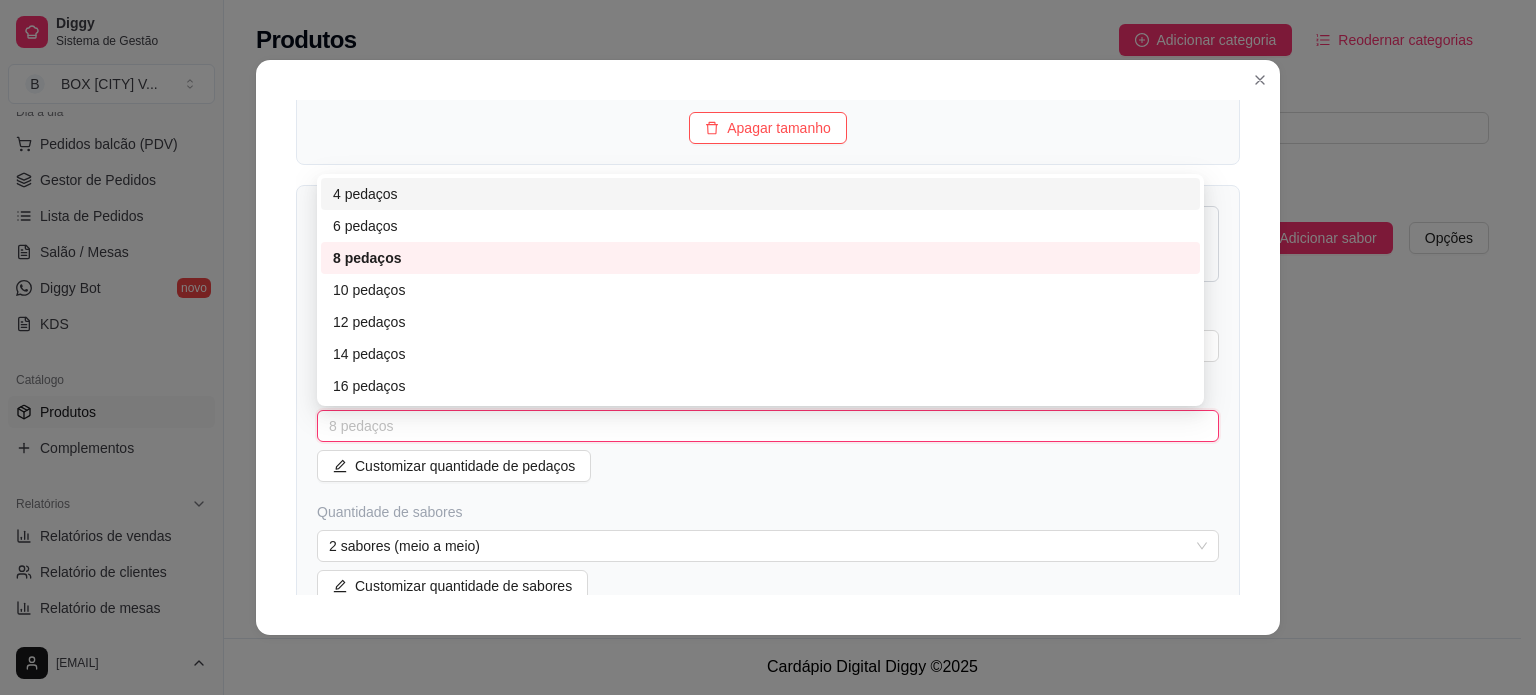 click on "4 pedaços" at bounding box center [760, 194] 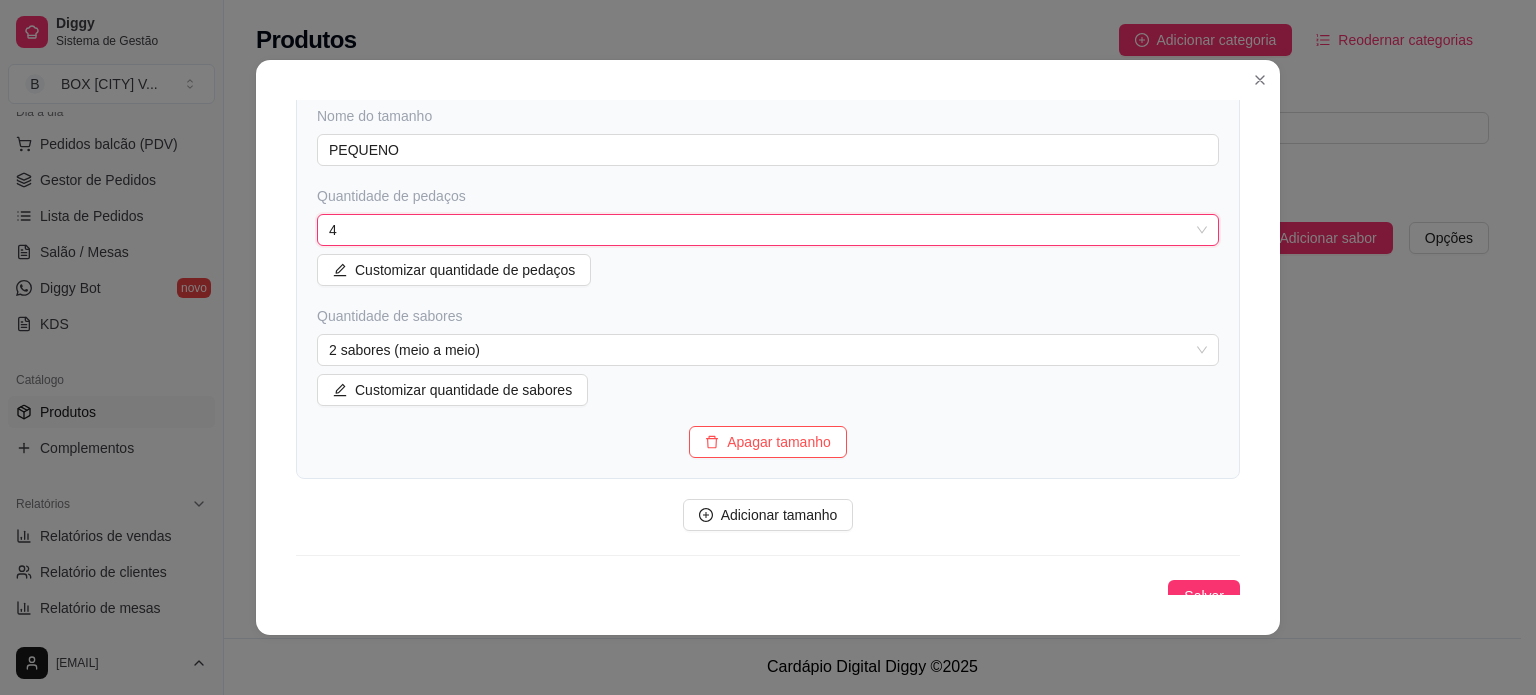 scroll, scrollTop: 1280, scrollLeft: 0, axis: vertical 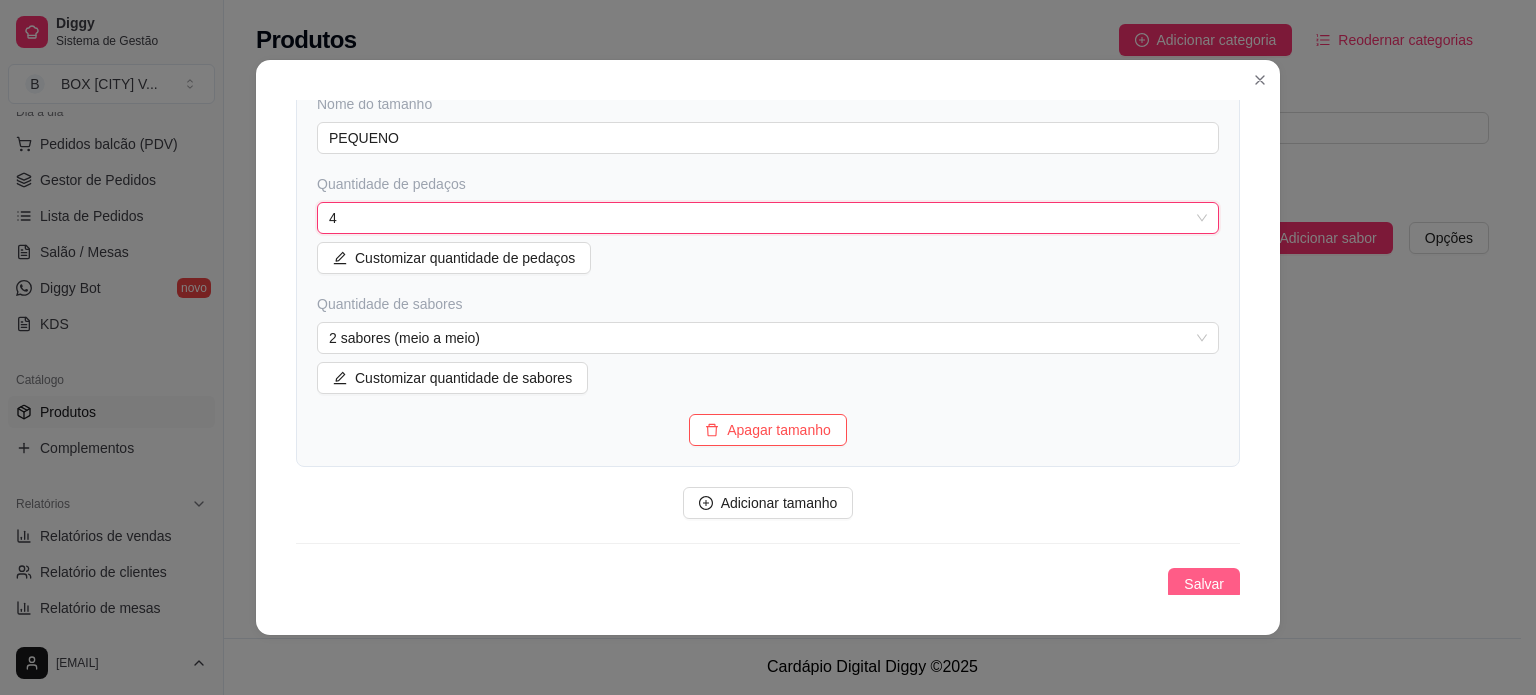 click on "Salvar" at bounding box center (1204, 584) 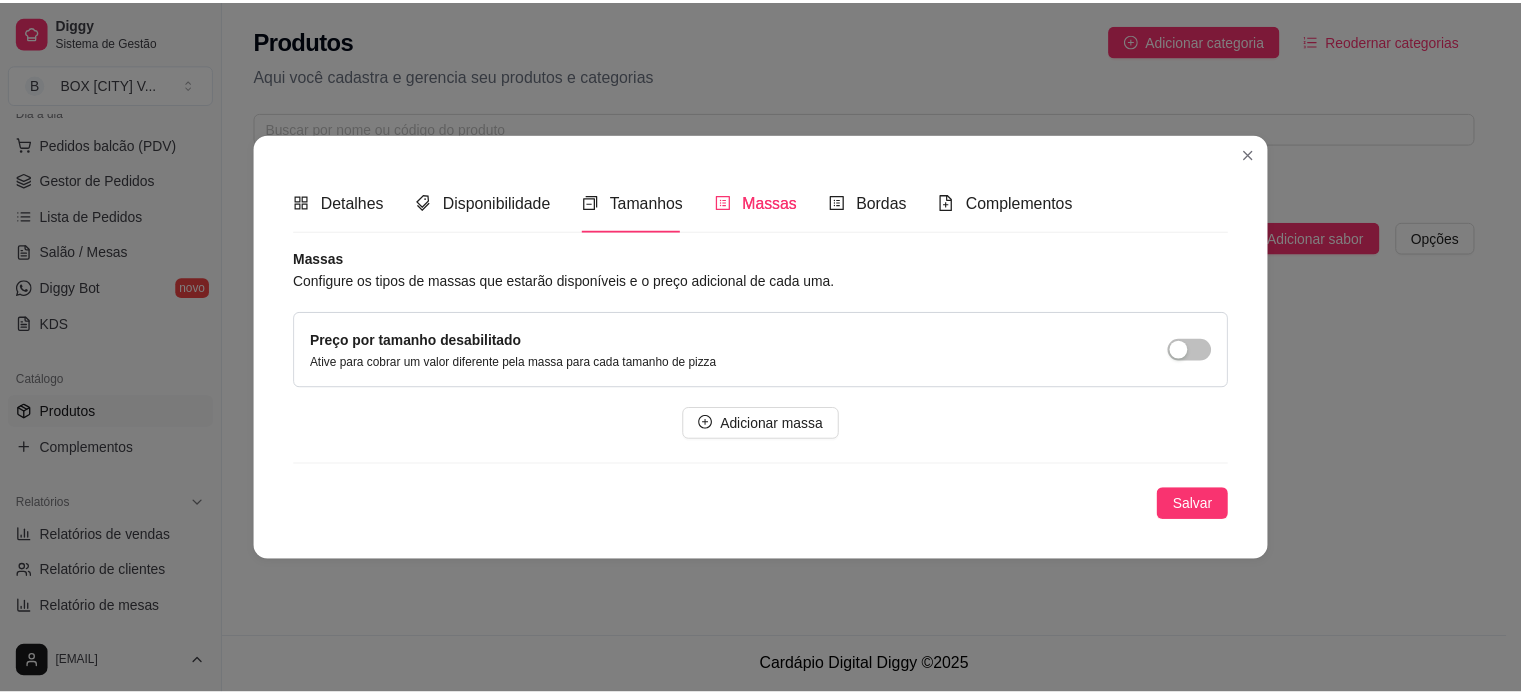 scroll, scrollTop: 0, scrollLeft: 0, axis: both 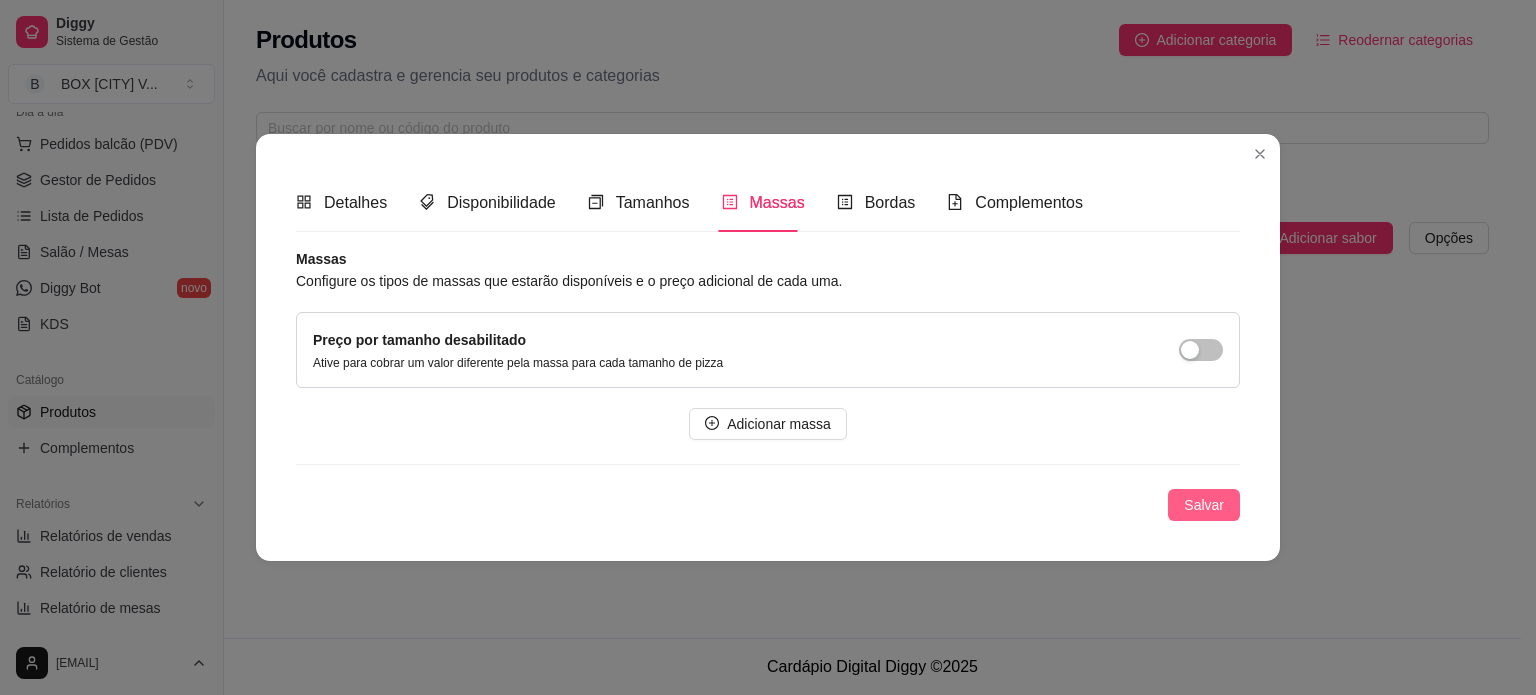 click on "Salvar" at bounding box center (1204, 505) 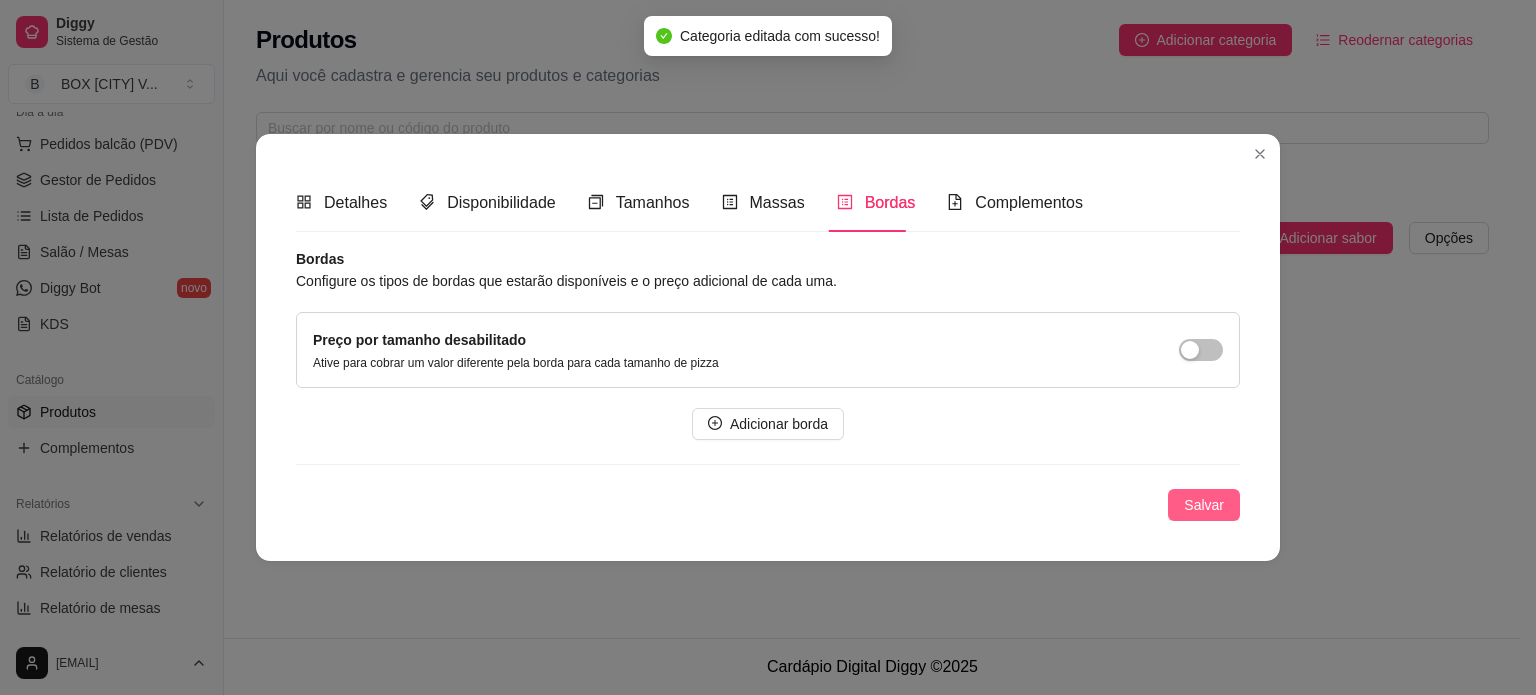 click on "Salvar" at bounding box center (1204, 505) 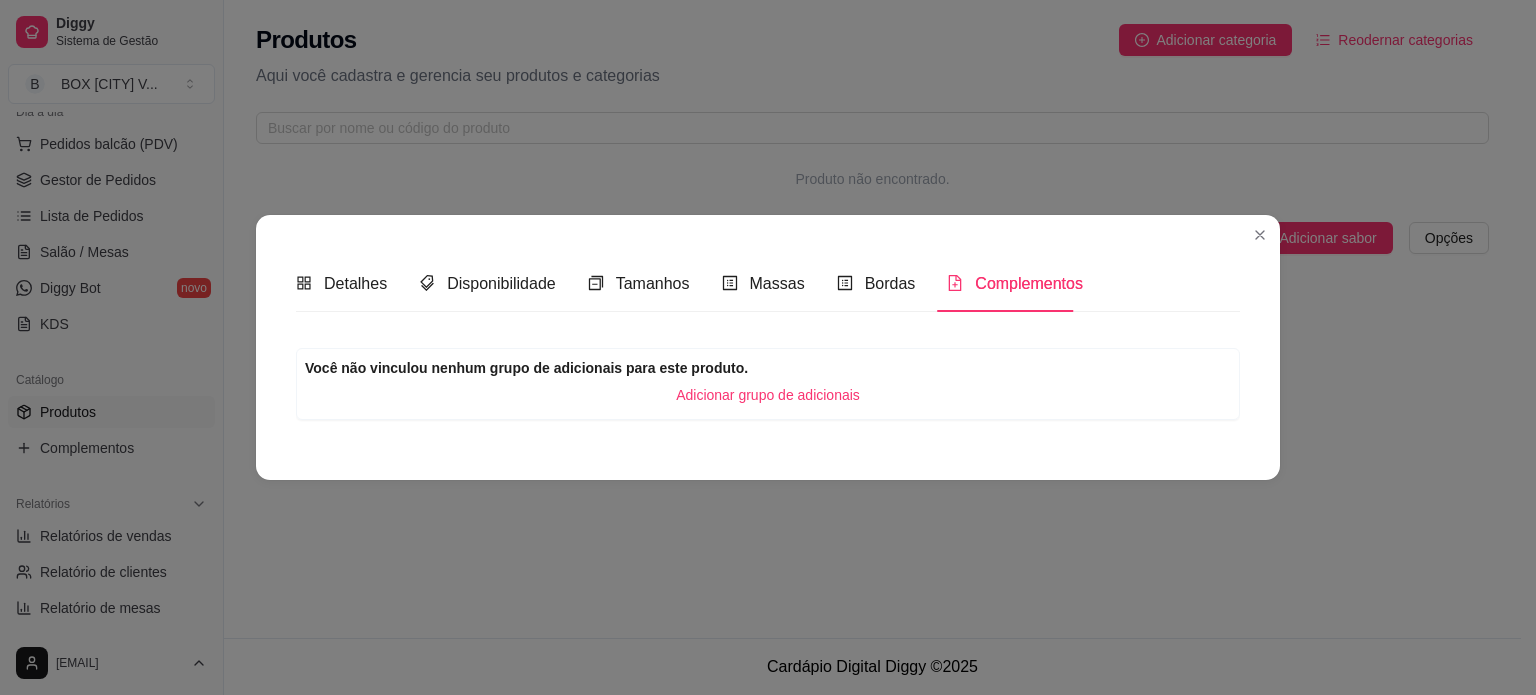 click on "Adicionar grupo de adicionais" at bounding box center (768, 395) 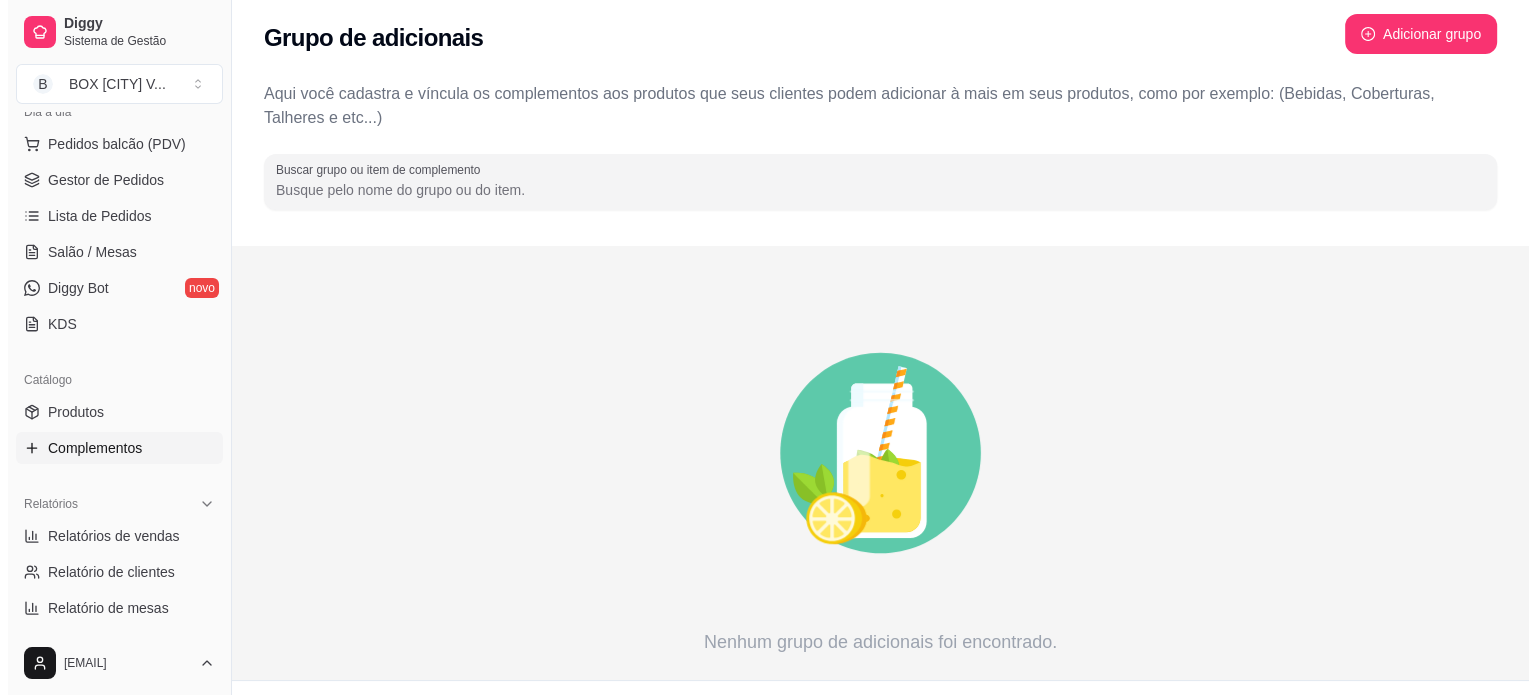 scroll, scrollTop: 0, scrollLeft: 0, axis: both 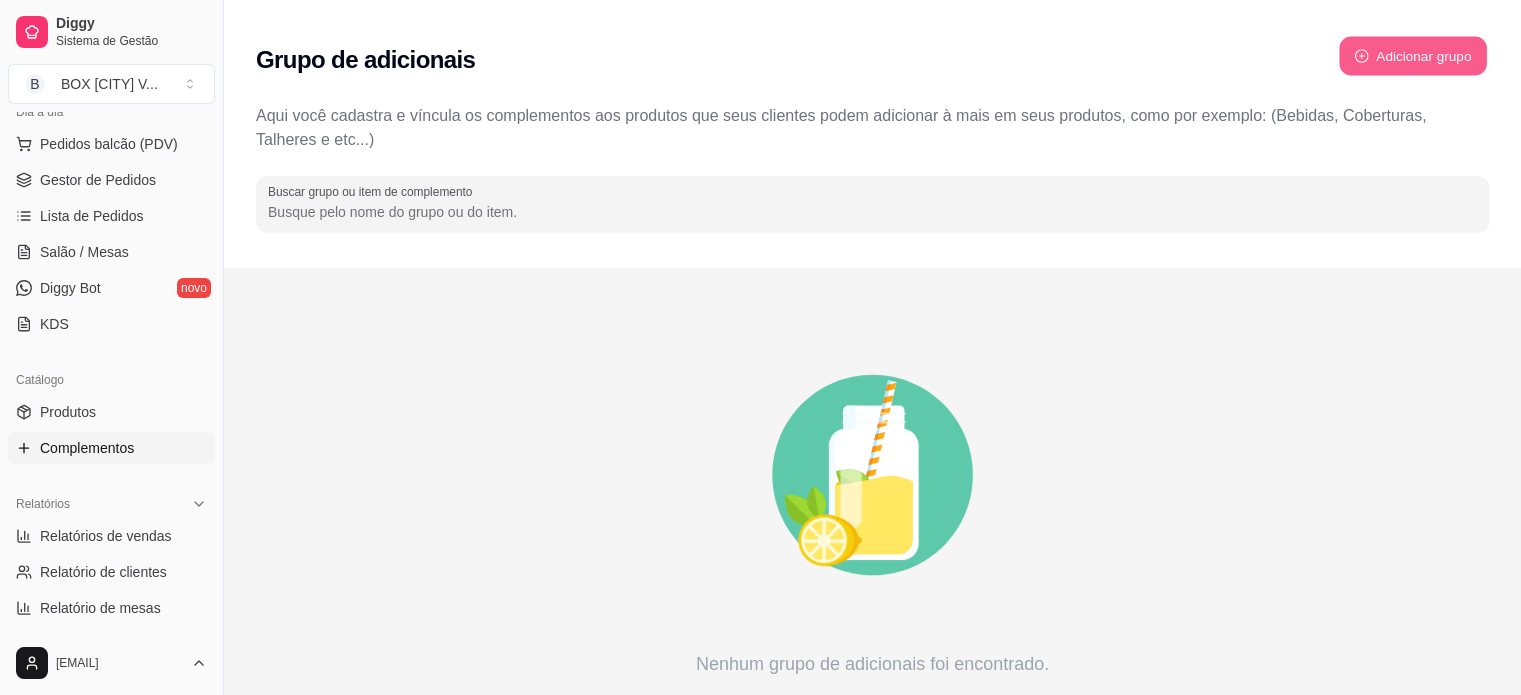 click on "Adicionar grupo" at bounding box center (1413, 56) 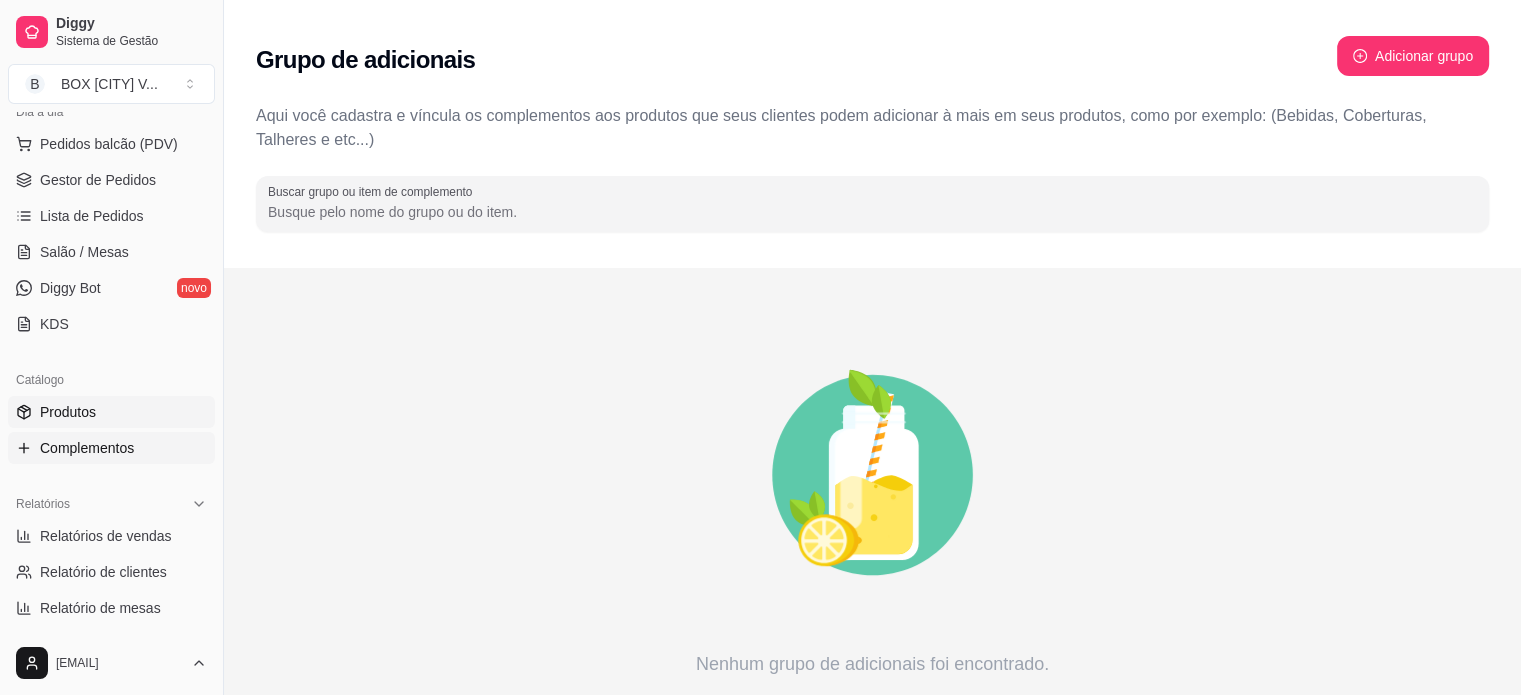click on "Produtos" at bounding box center [111, 412] 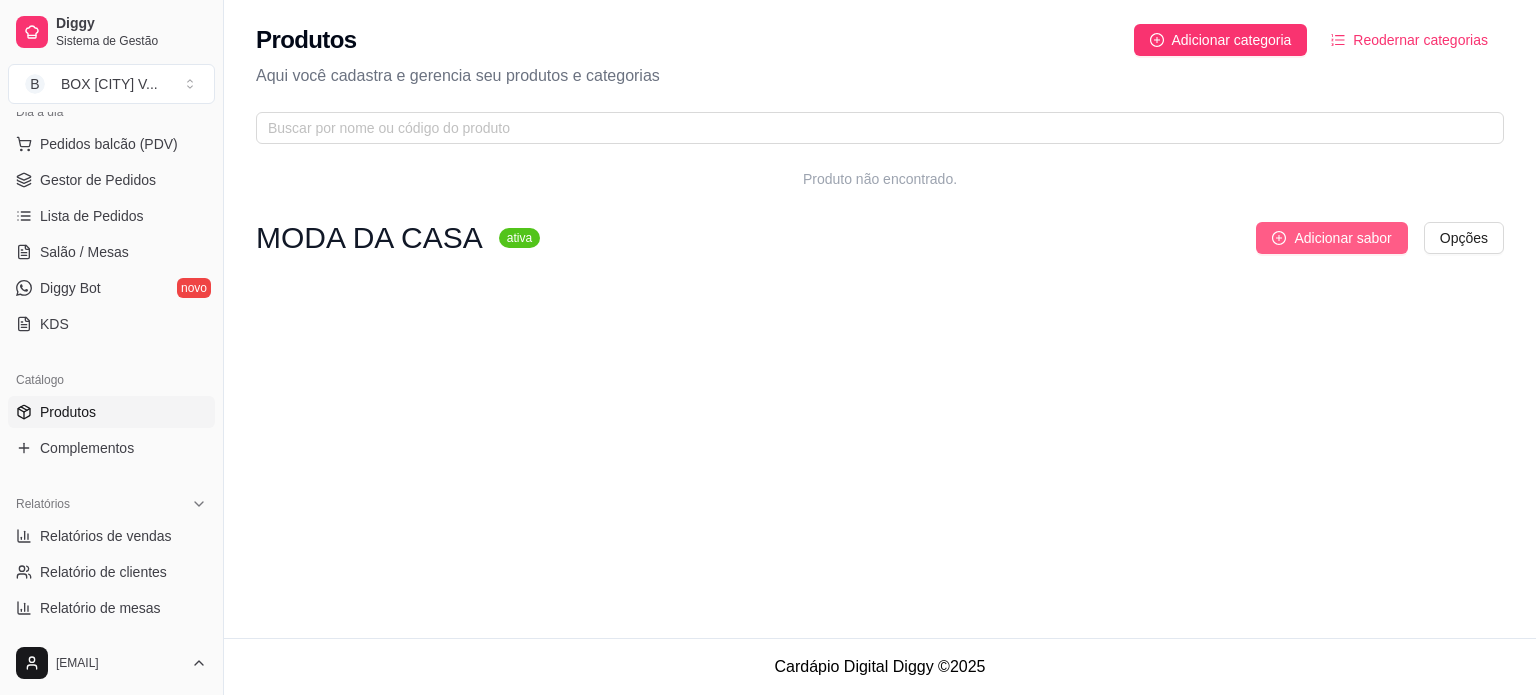 click on "Adicionar sabor" at bounding box center (1342, 238) 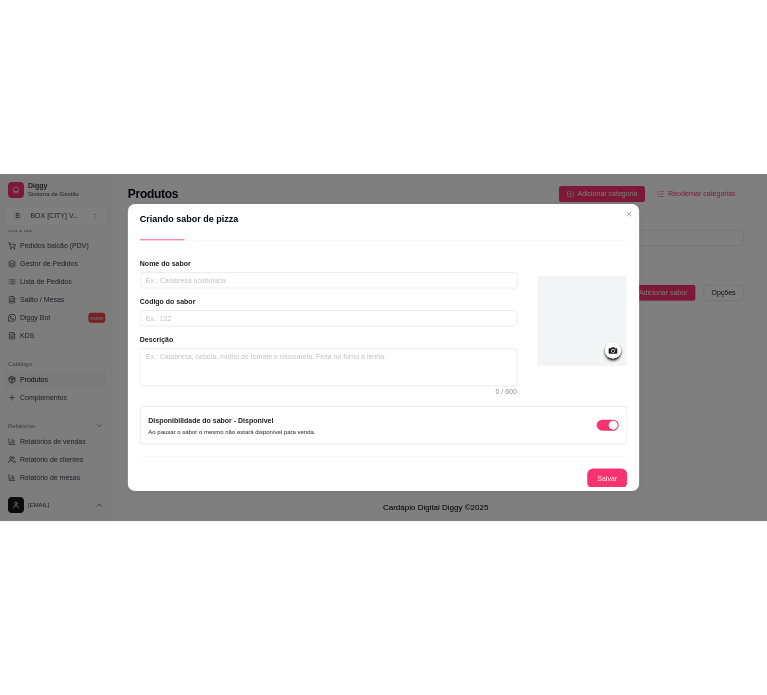 scroll, scrollTop: 0, scrollLeft: 0, axis: both 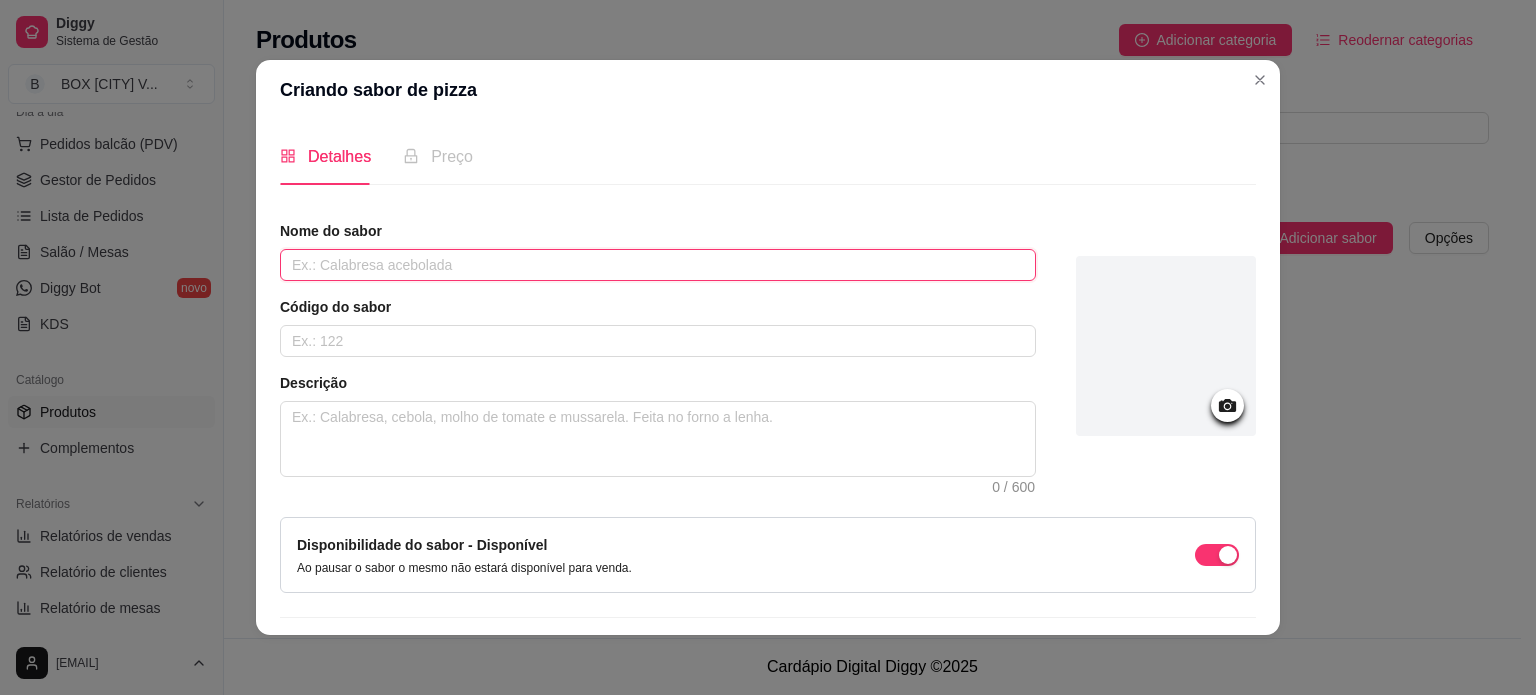 click at bounding box center (658, 265) 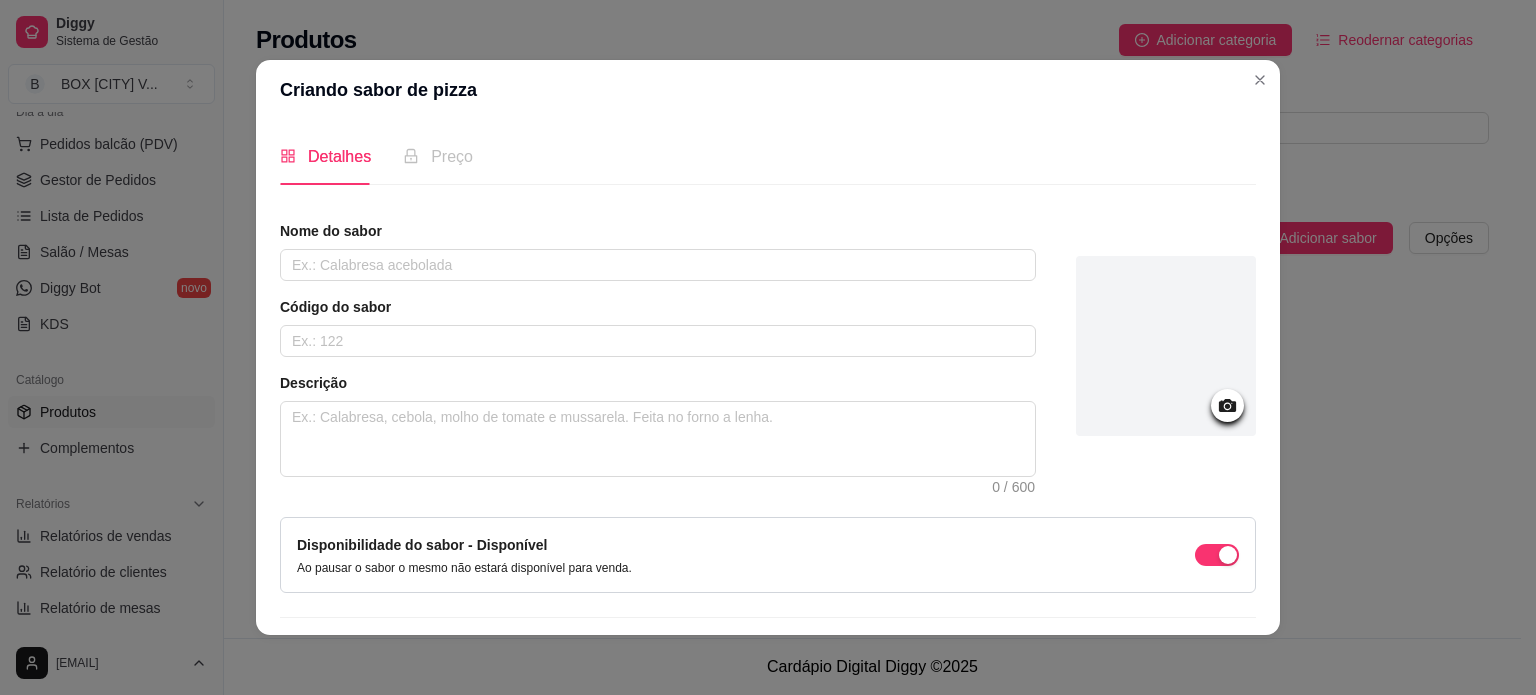 type 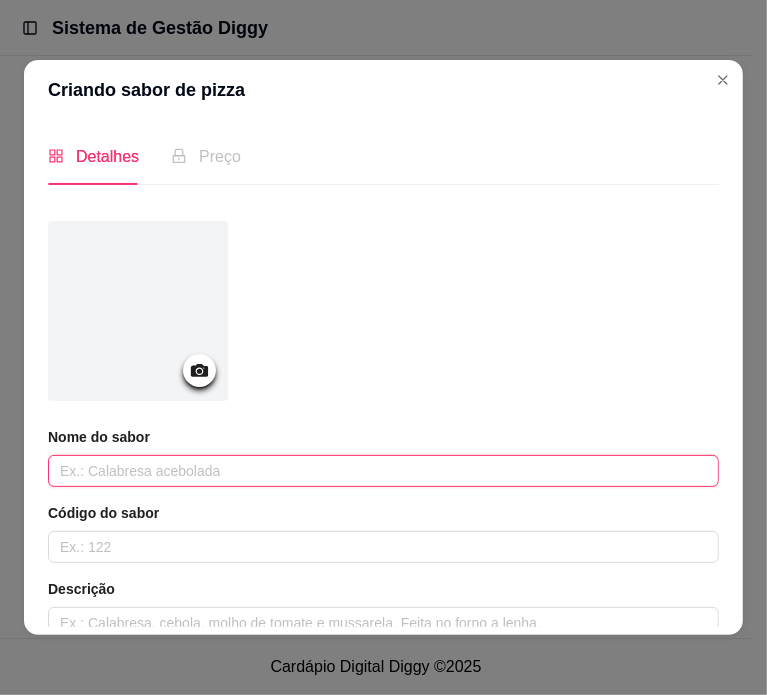 click at bounding box center (383, 471) 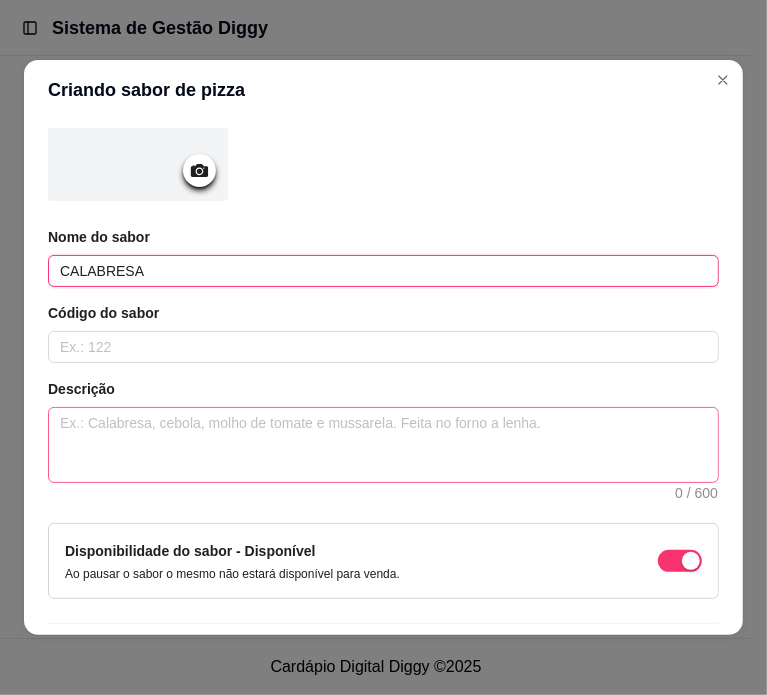 scroll, scrollTop: 258, scrollLeft: 0, axis: vertical 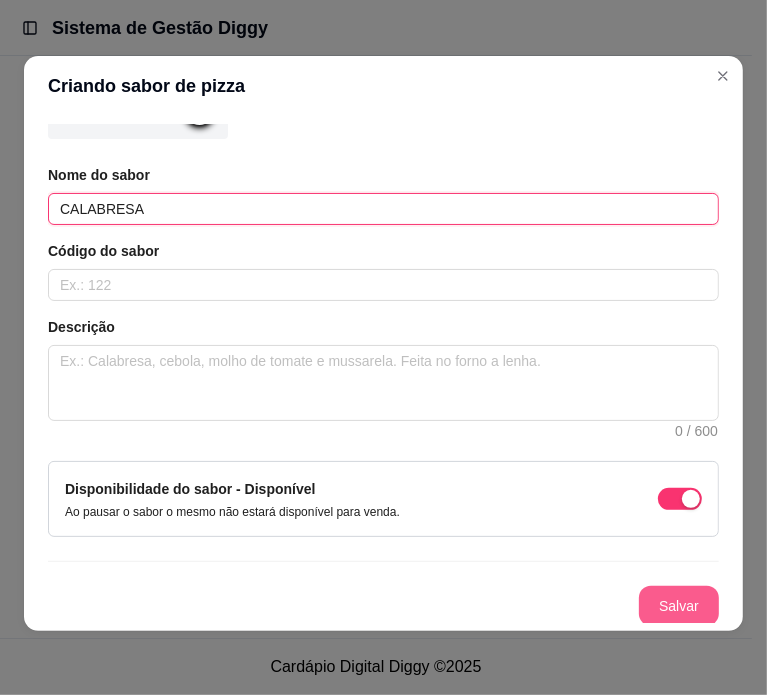 type on "CALABRESA" 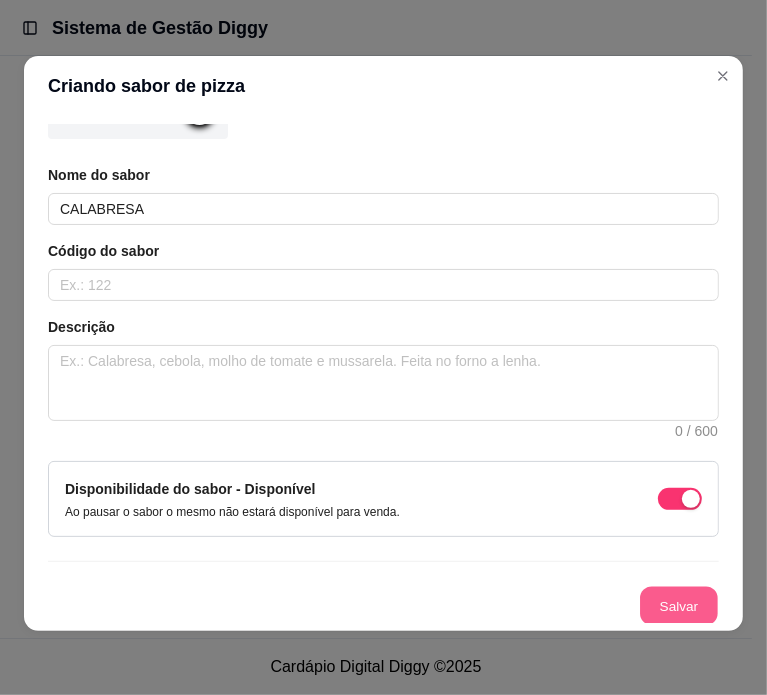 click on "Salvar" at bounding box center [679, 606] 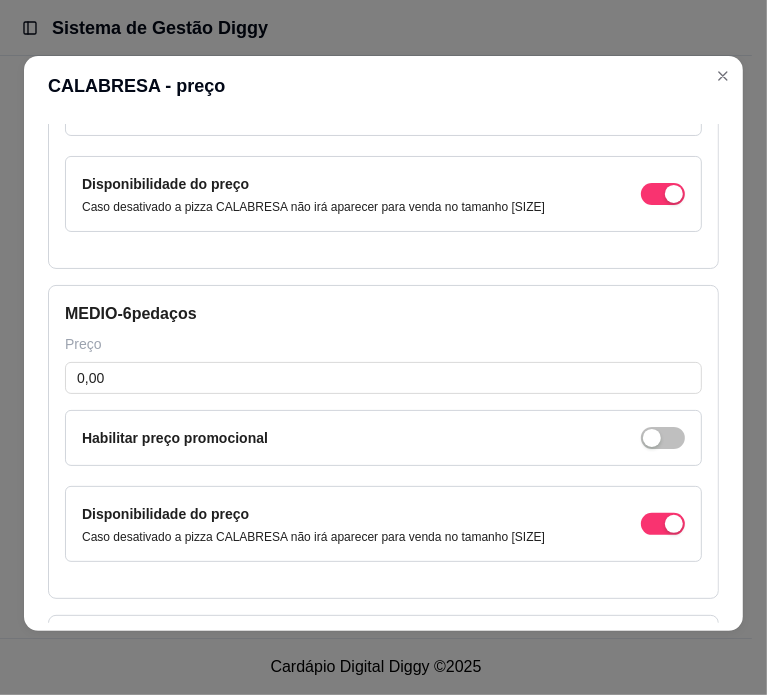 type 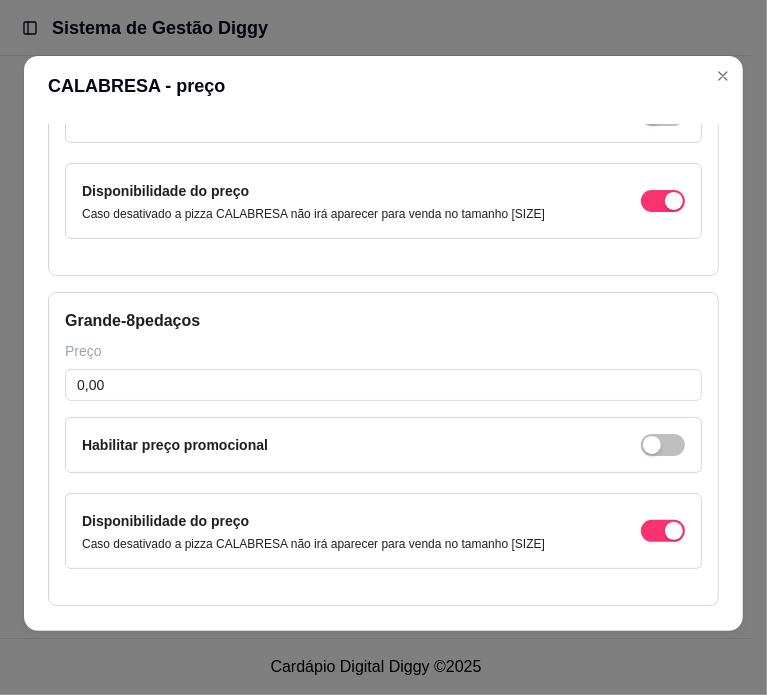 scroll, scrollTop: 648, scrollLeft: 0, axis: vertical 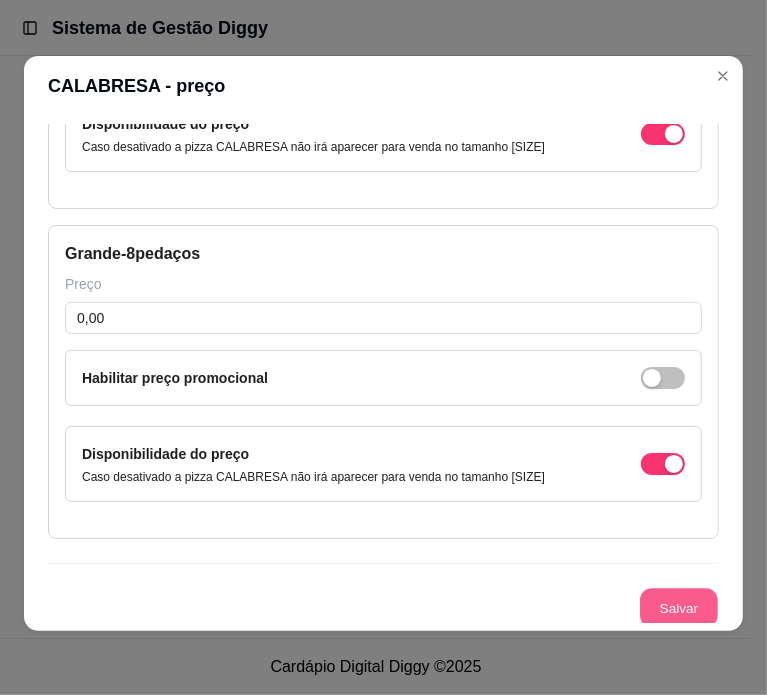 click on "Salvar" at bounding box center (679, 608) 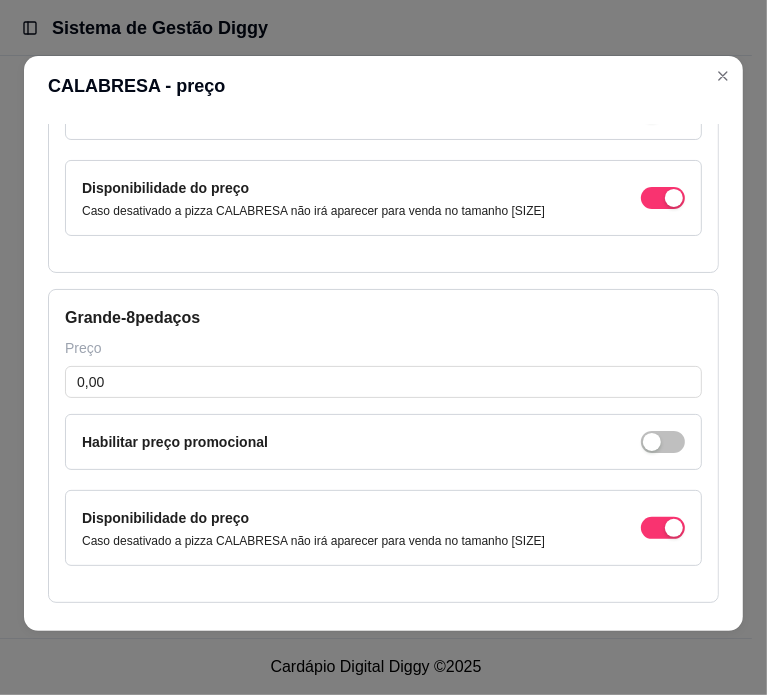 scroll, scrollTop: 648, scrollLeft: 0, axis: vertical 